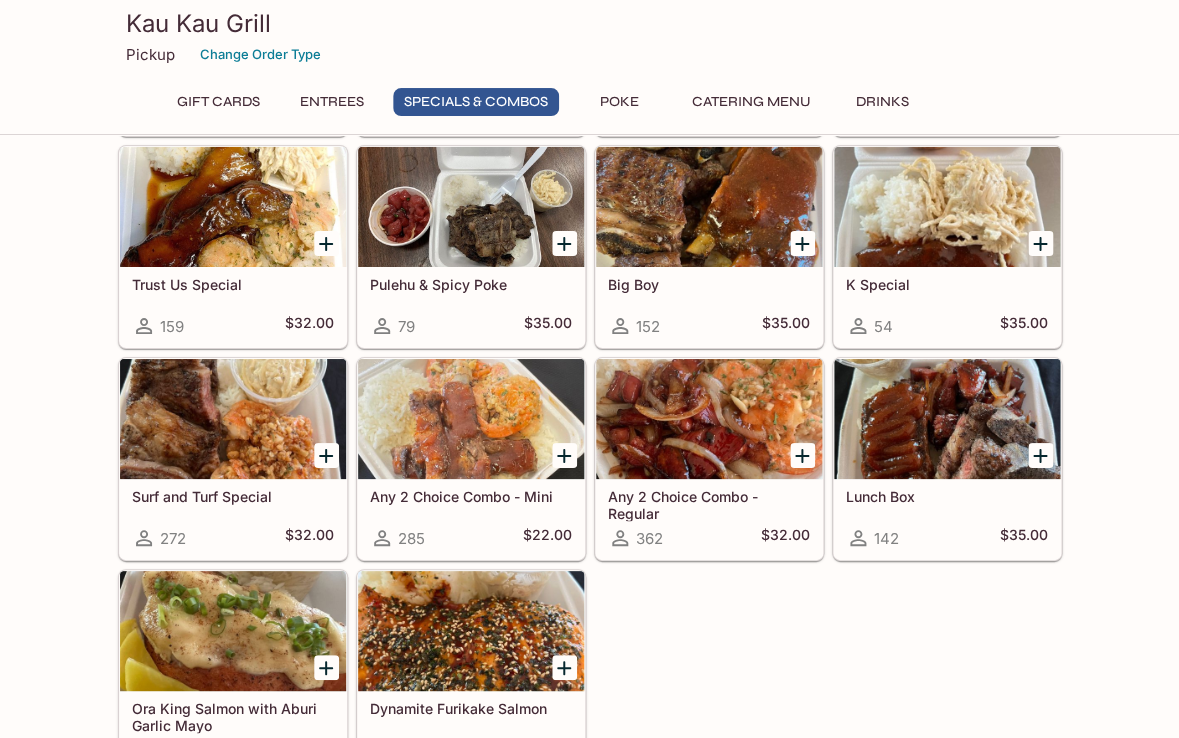 scroll, scrollTop: 1699, scrollLeft: 0, axis: vertical 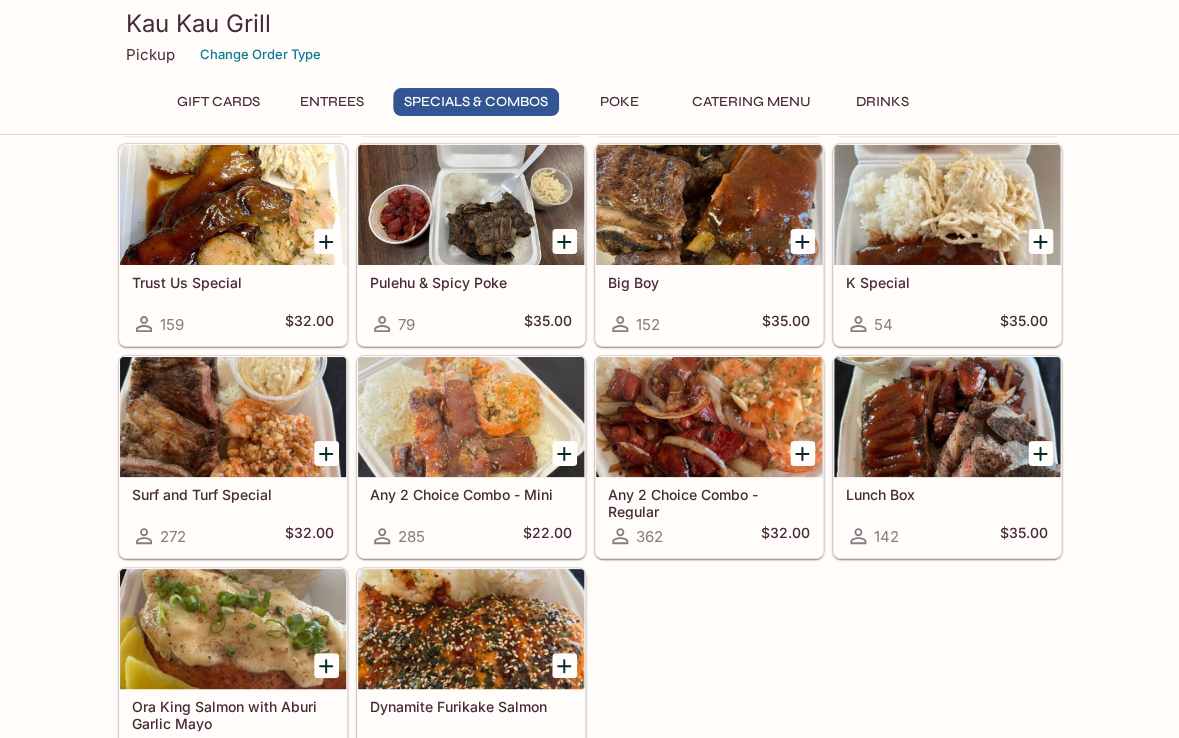 click 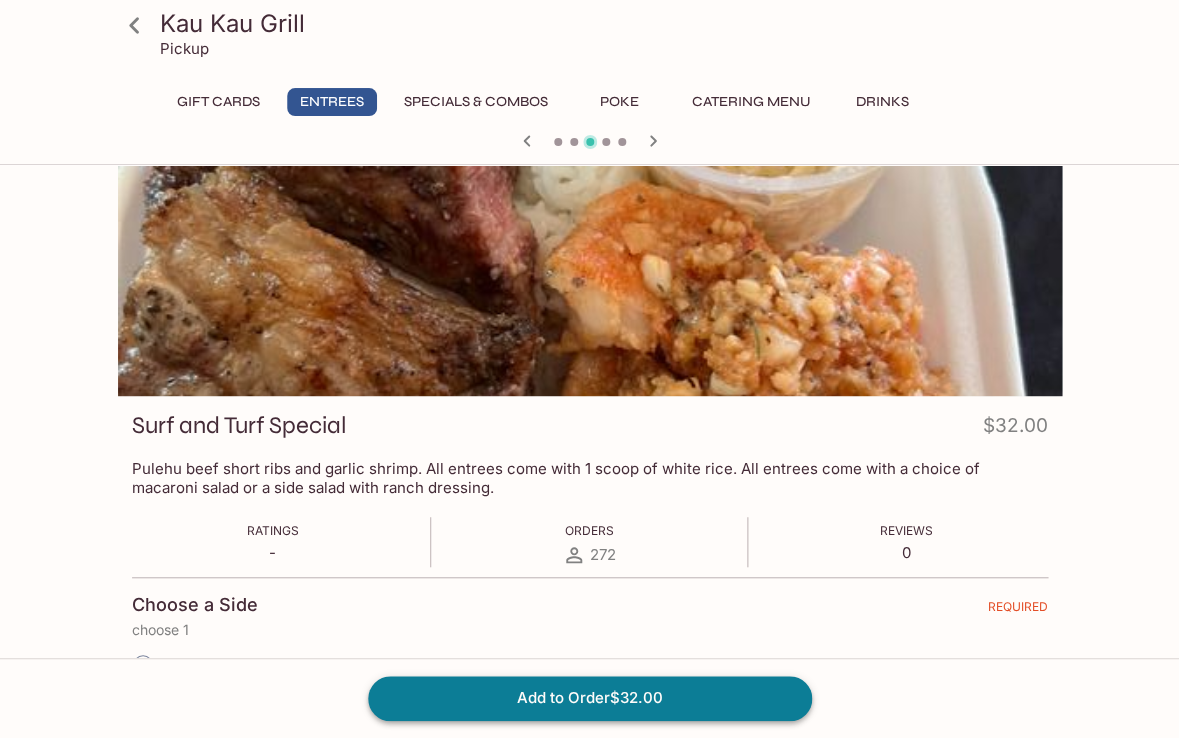 click on "Add to Order  $32.00" at bounding box center [590, 698] 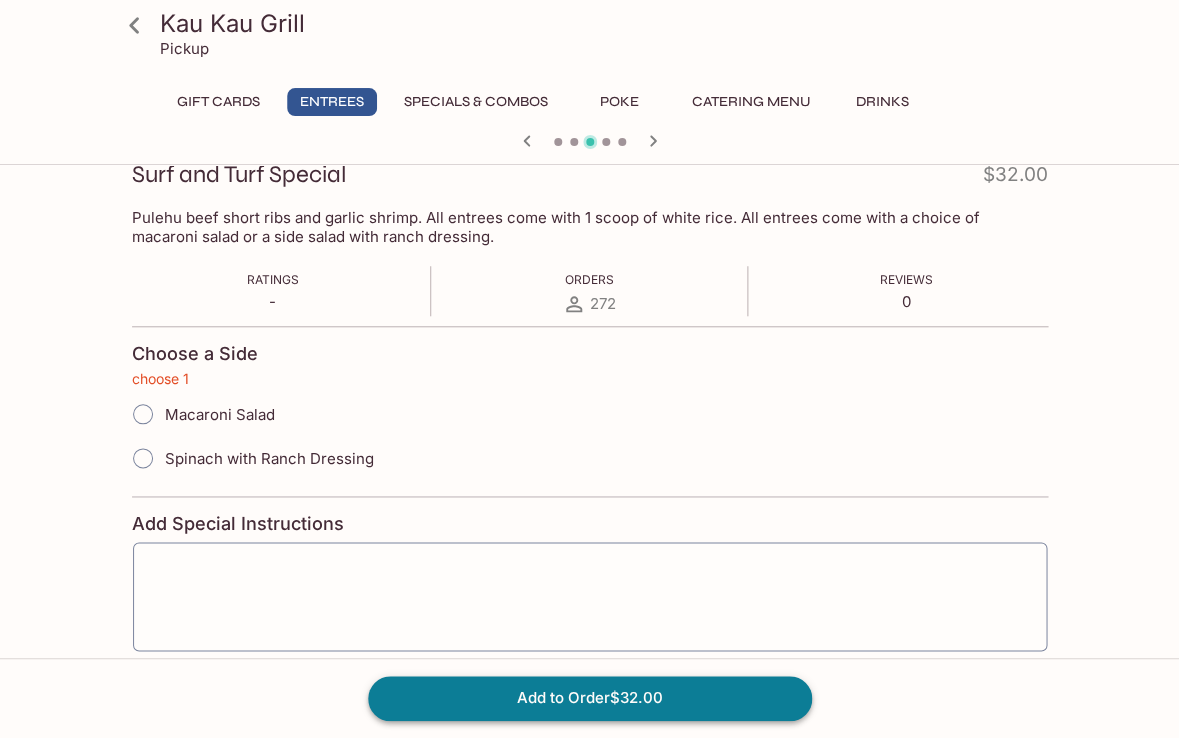 scroll, scrollTop: 337, scrollLeft: 0, axis: vertical 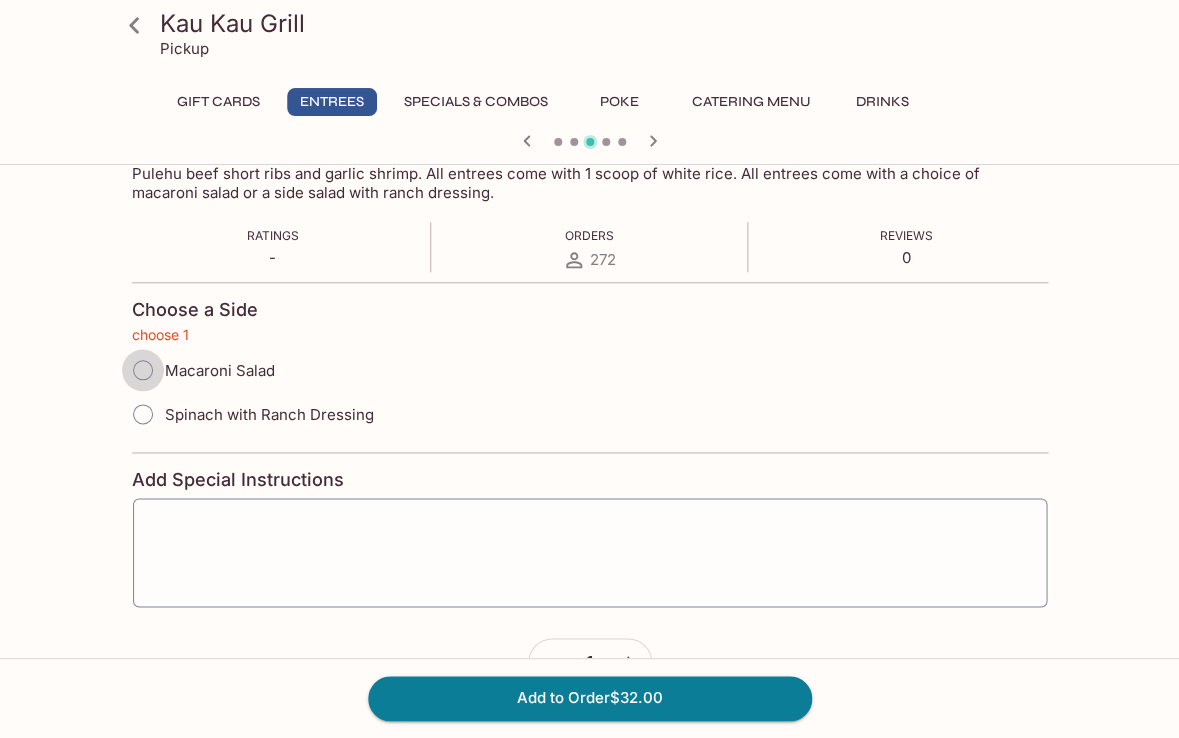 click on "Macaroni Salad" at bounding box center [143, 370] 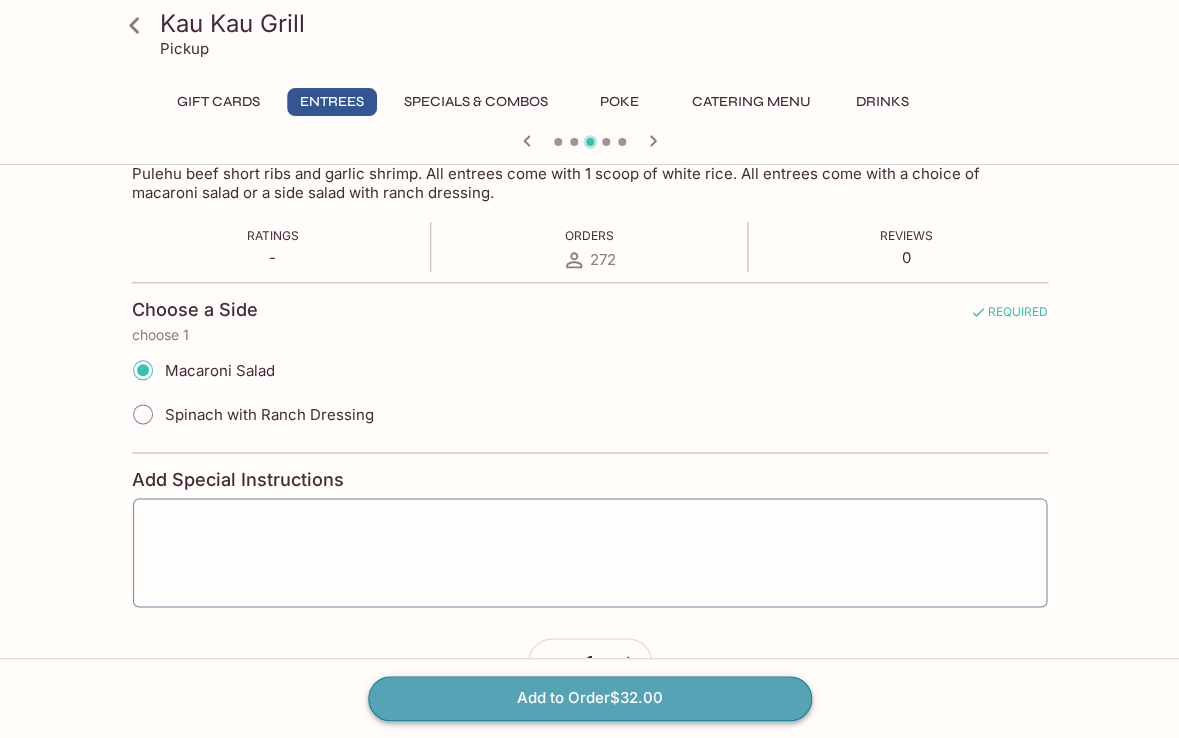 click on "Add to Order  $32.00" at bounding box center (590, 698) 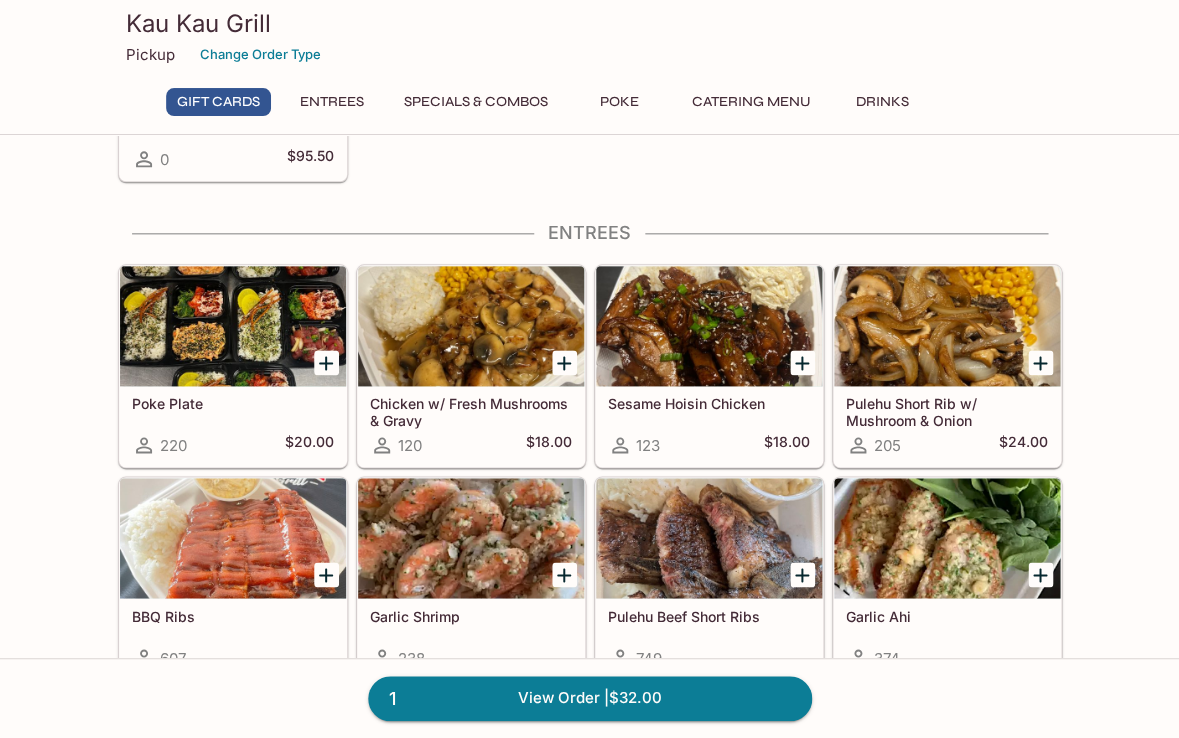 scroll, scrollTop: 445, scrollLeft: 0, axis: vertical 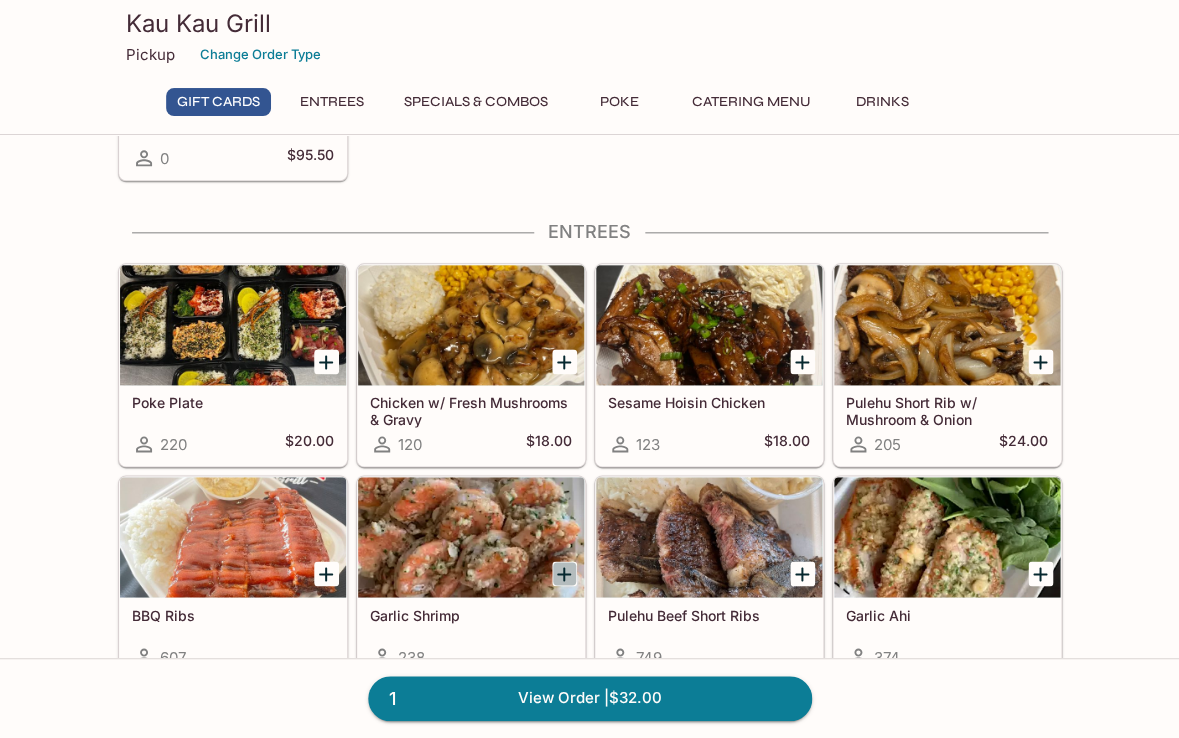 click 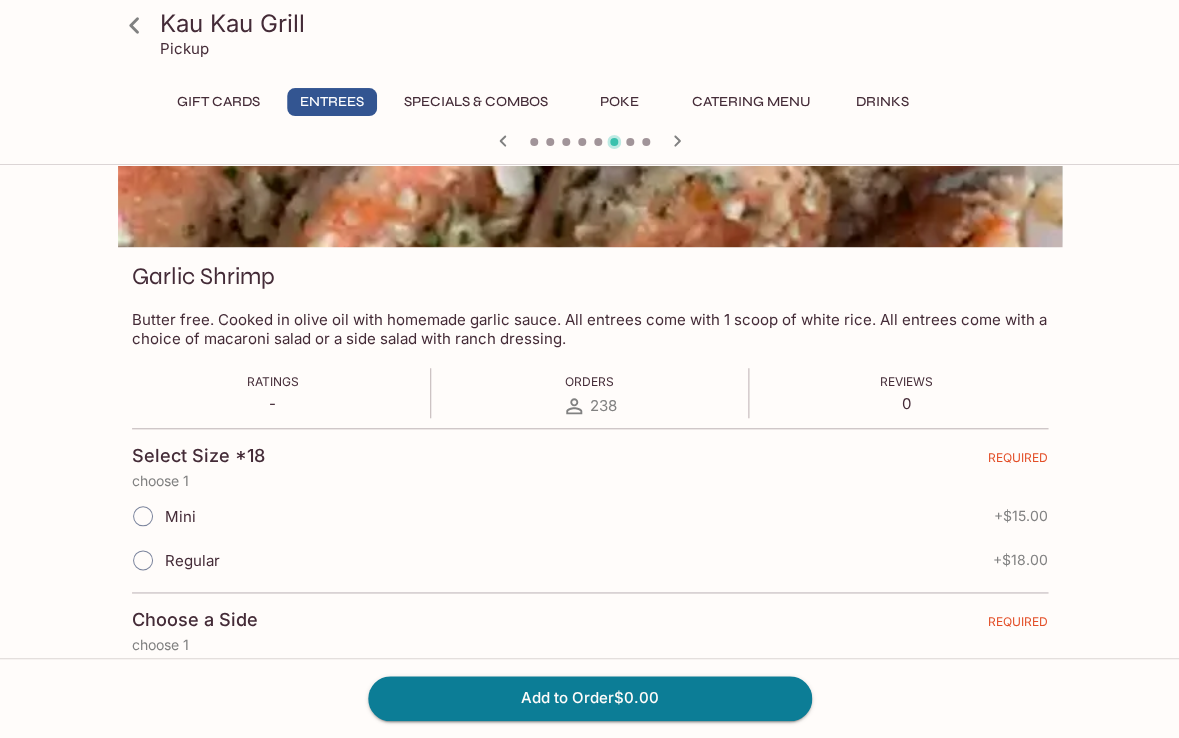 scroll, scrollTop: 212, scrollLeft: 0, axis: vertical 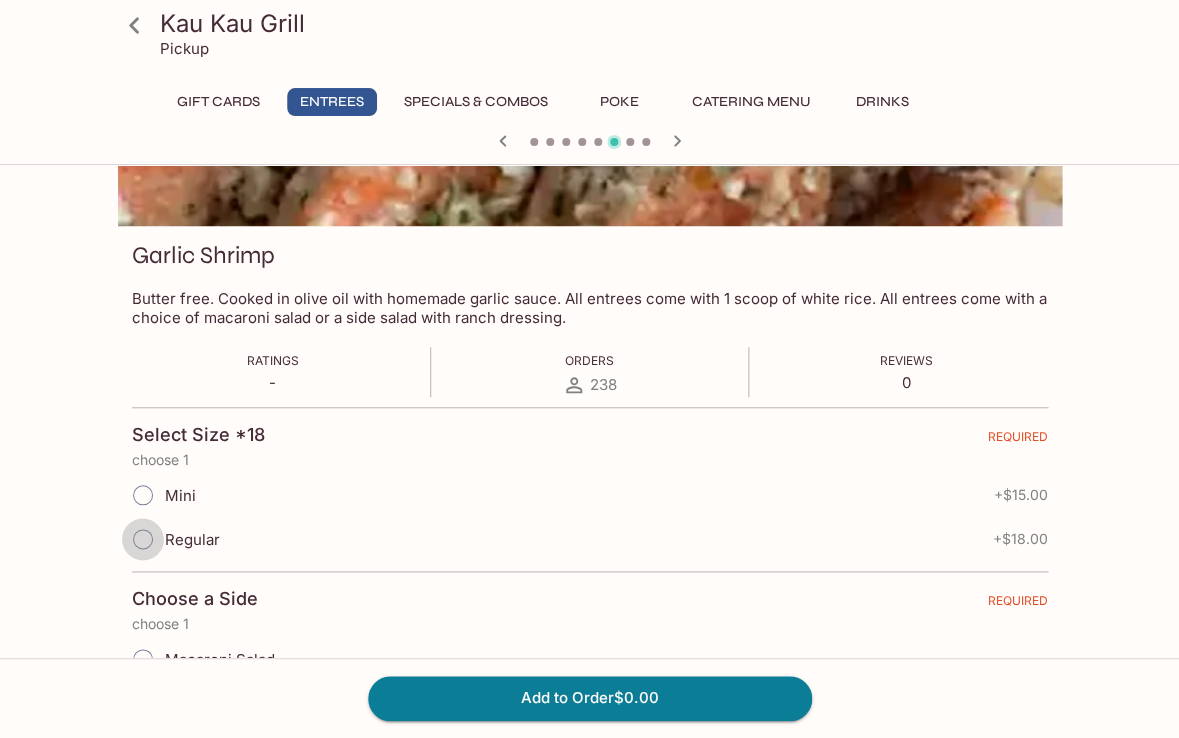 click on "Regular" at bounding box center (143, 539) 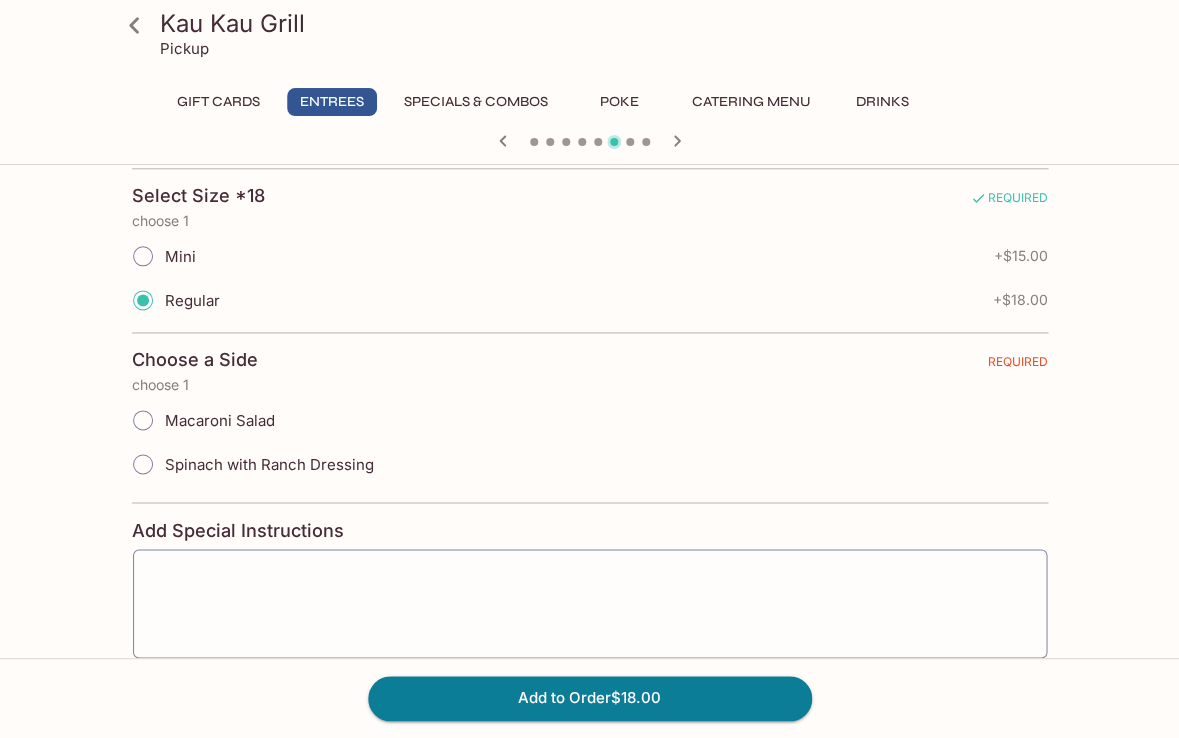 scroll, scrollTop: 452, scrollLeft: 0, axis: vertical 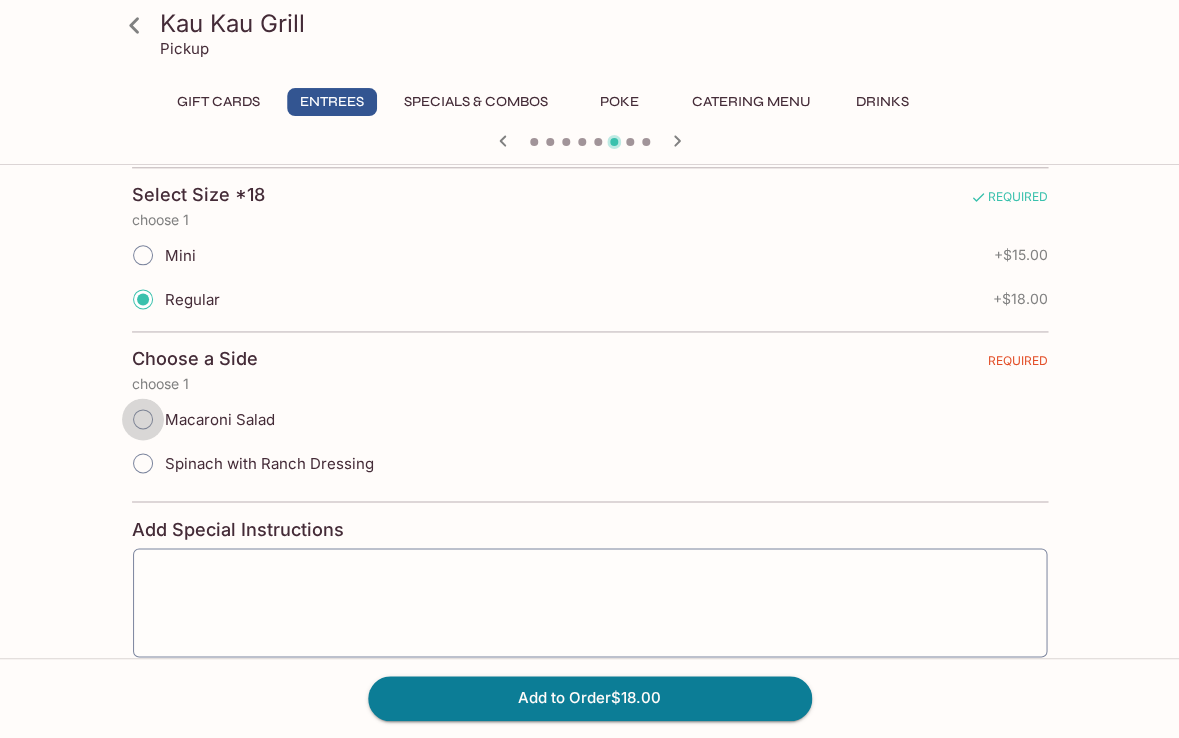 click on "Macaroni Salad" at bounding box center (143, 419) 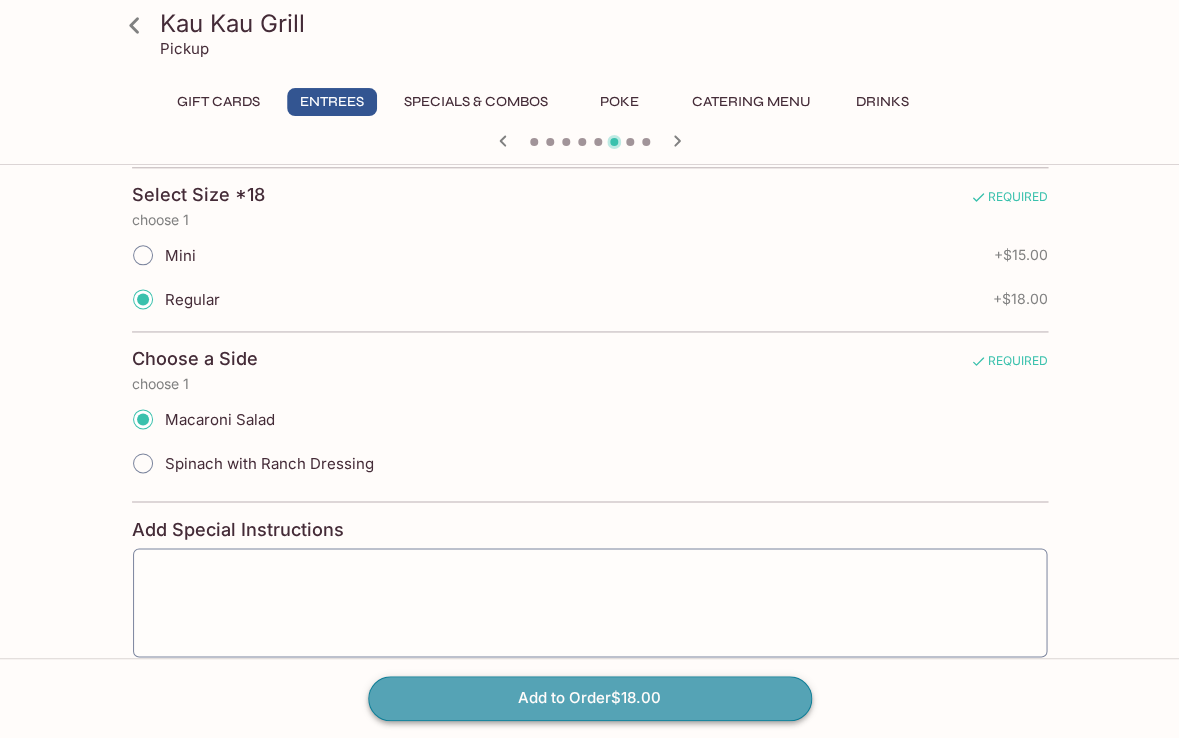 click on "Add to Order  $18.00" at bounding box center [590, 698] 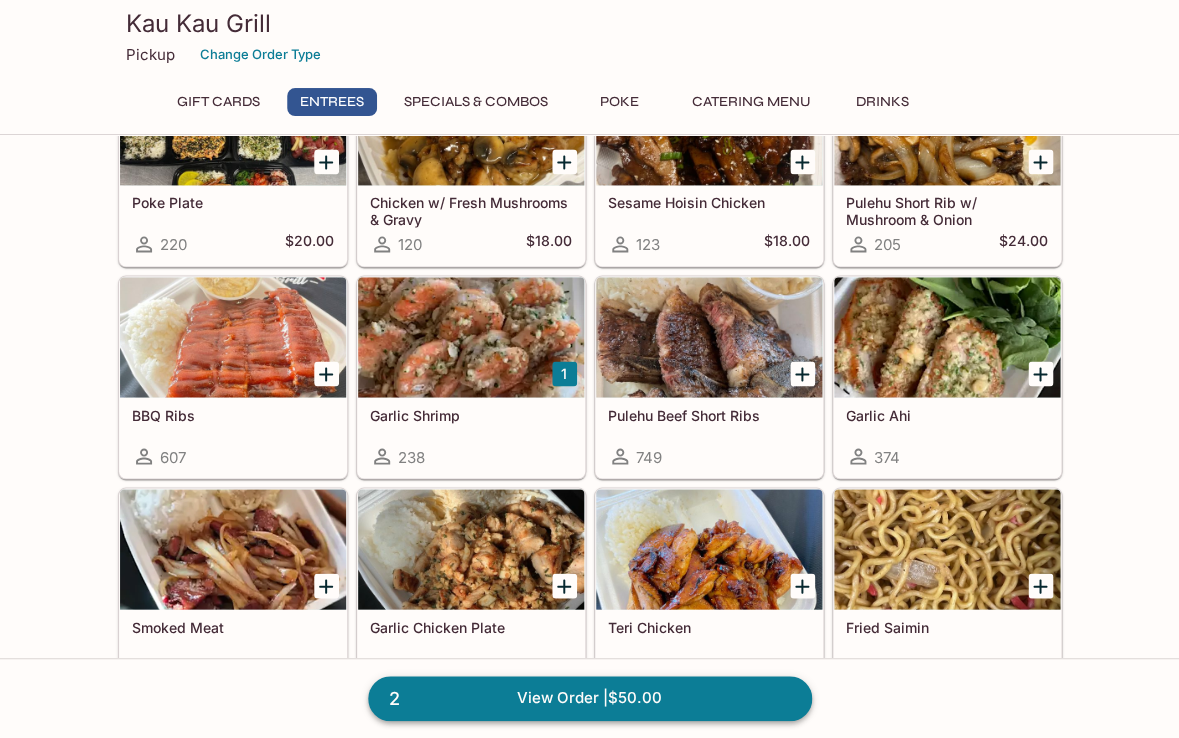 scroll, scrollTop: 646, scrollLeft: 0, axis: vertical 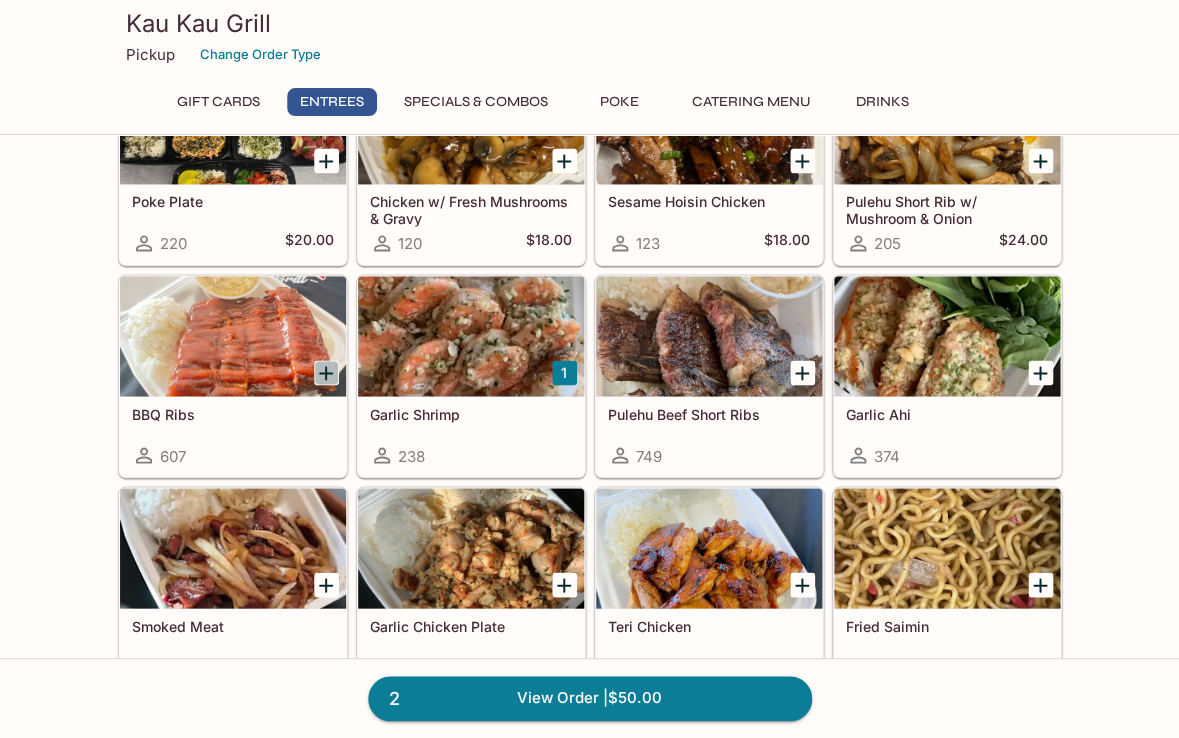 click 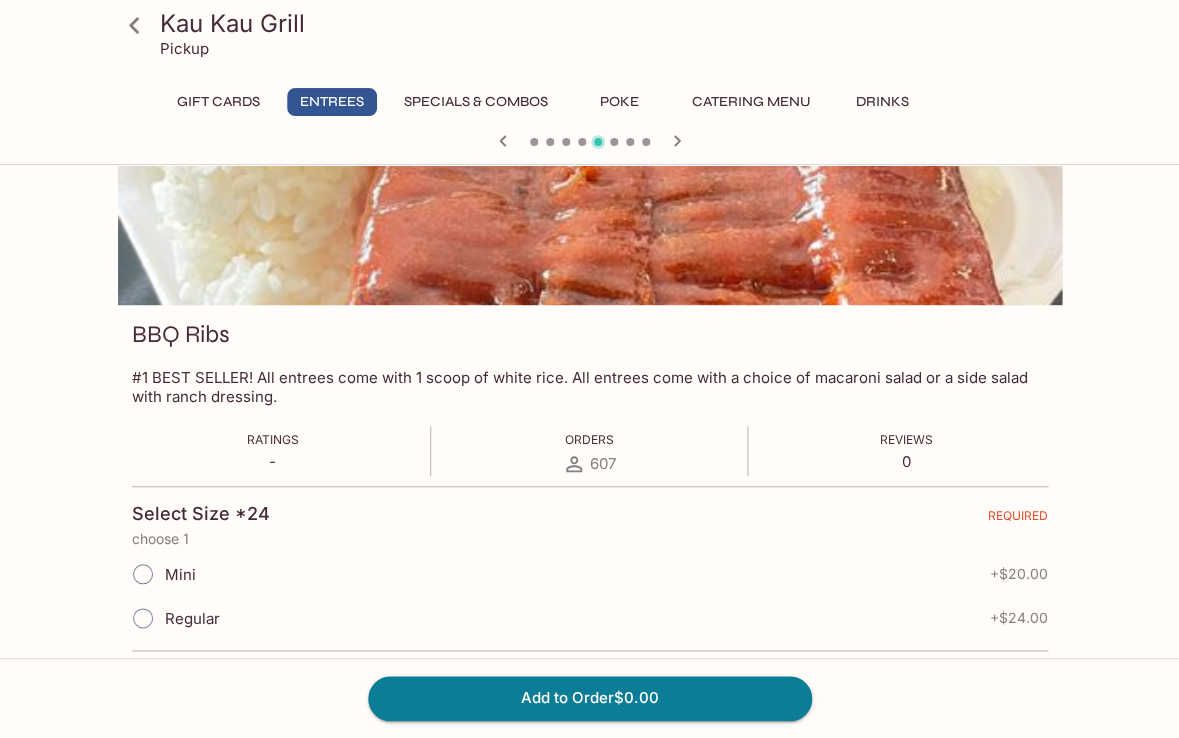 scroll, scrollTop: 140, scrollLeft: 0, axis: vertical 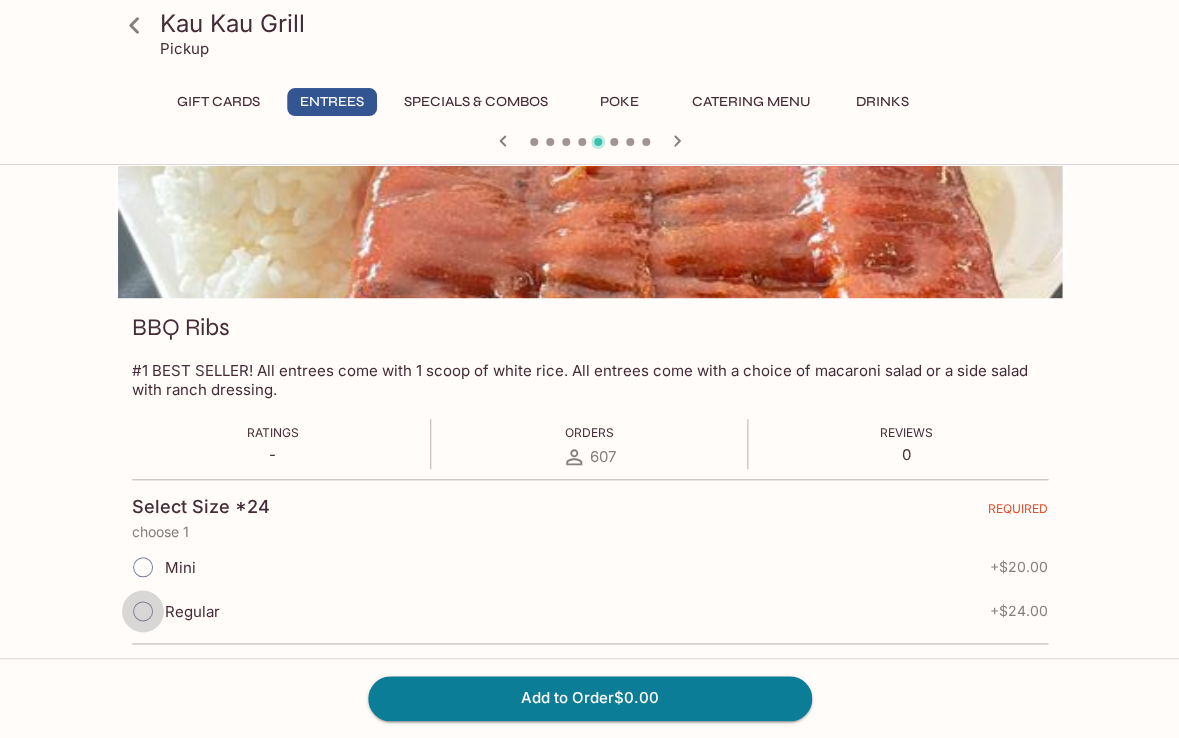 click on "Regular" at bounding box center (143, 611) 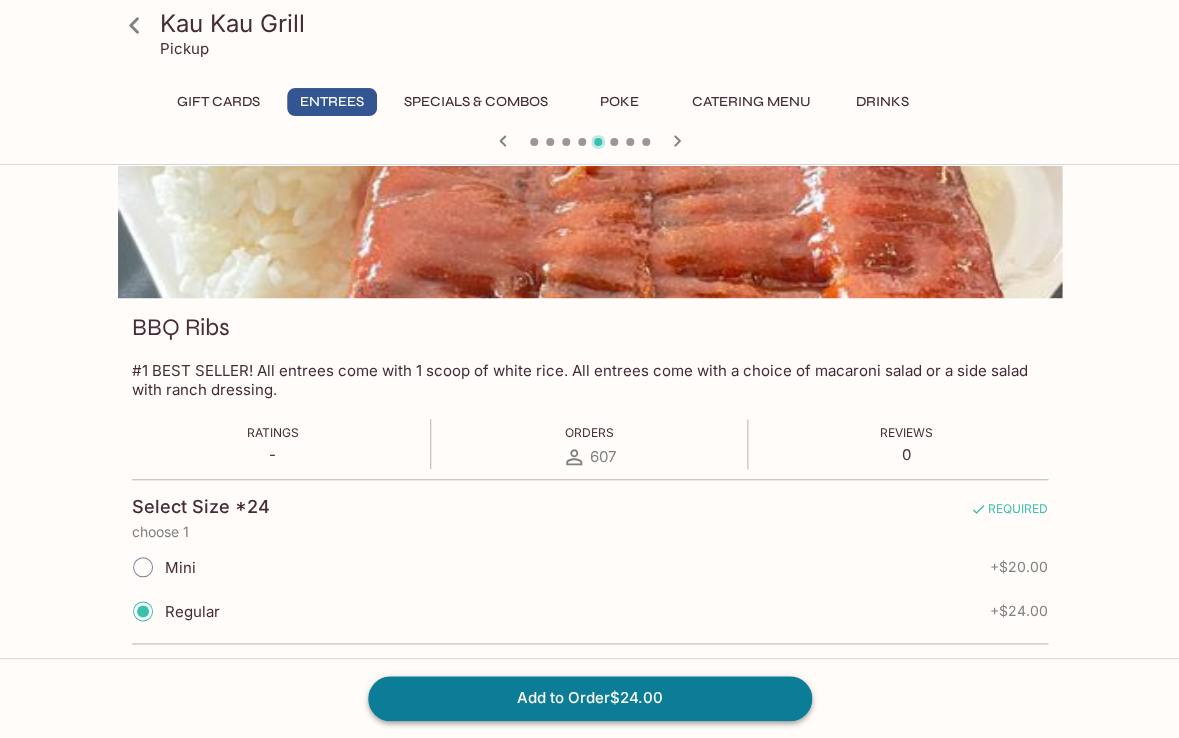 click on "Add to Order  $24.00" at bounding box center [590, 698] 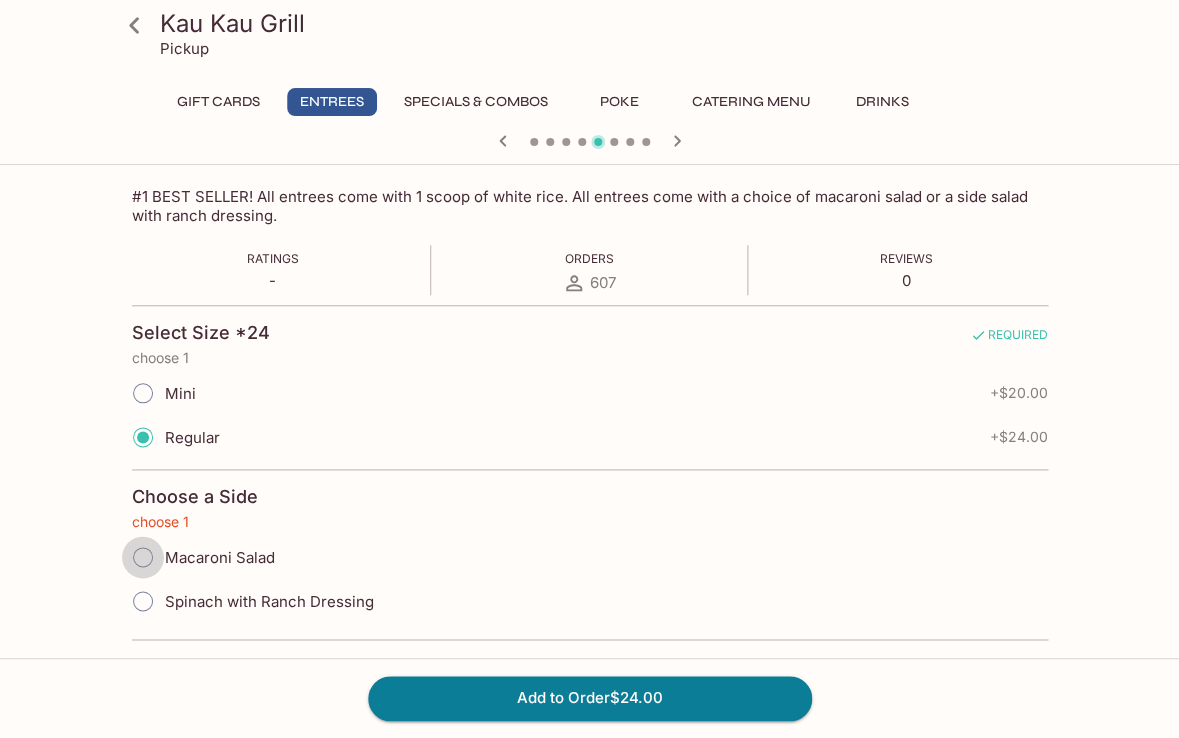 click on "Macaroni Salad" at bounding box center [143, 557] 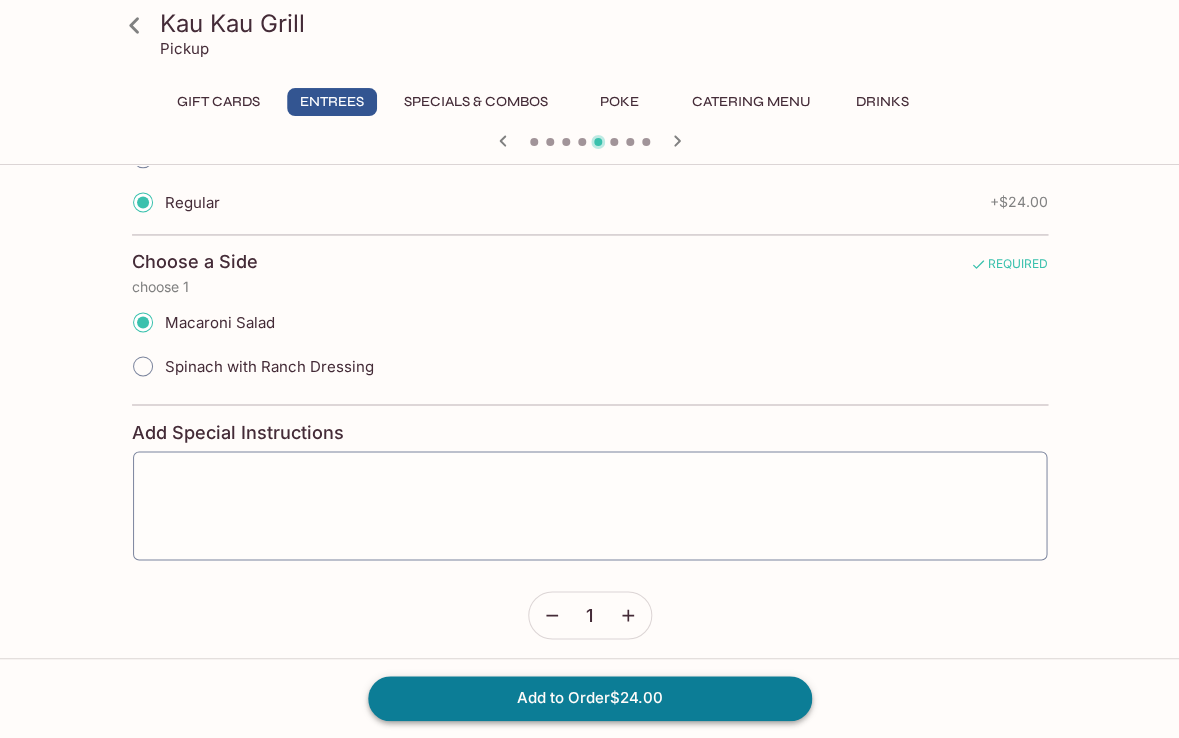 scroll, scrollTop: 548, scrollLeft: 0, axis: vertical 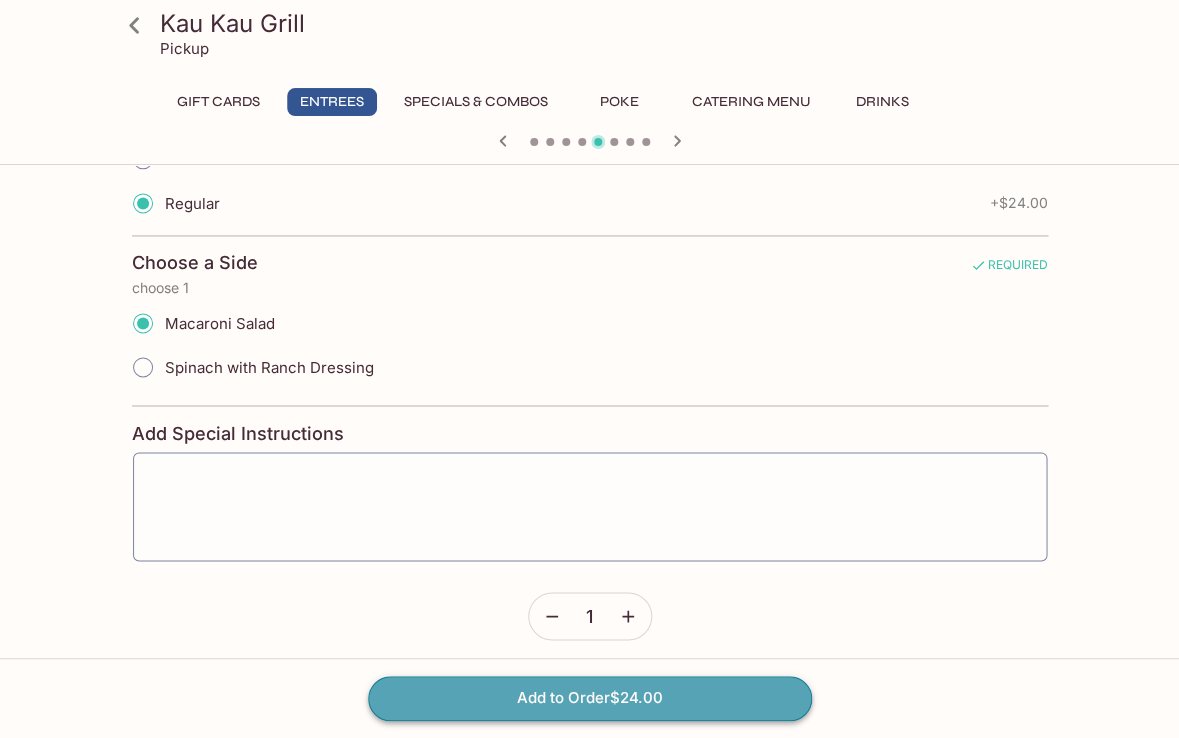 click on "Add to Order  $24.00" at bounding box center (590, 698) 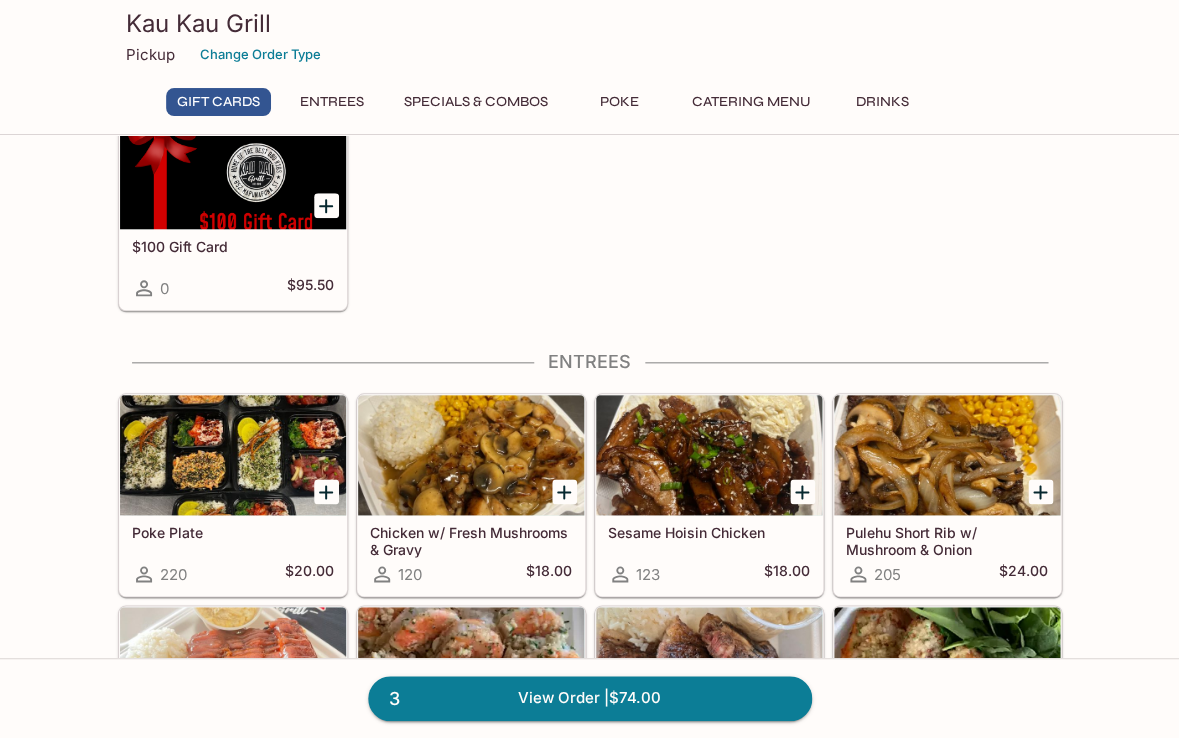 scroll, scrollTop: 316, scrollLeft: 0, axis: vertical 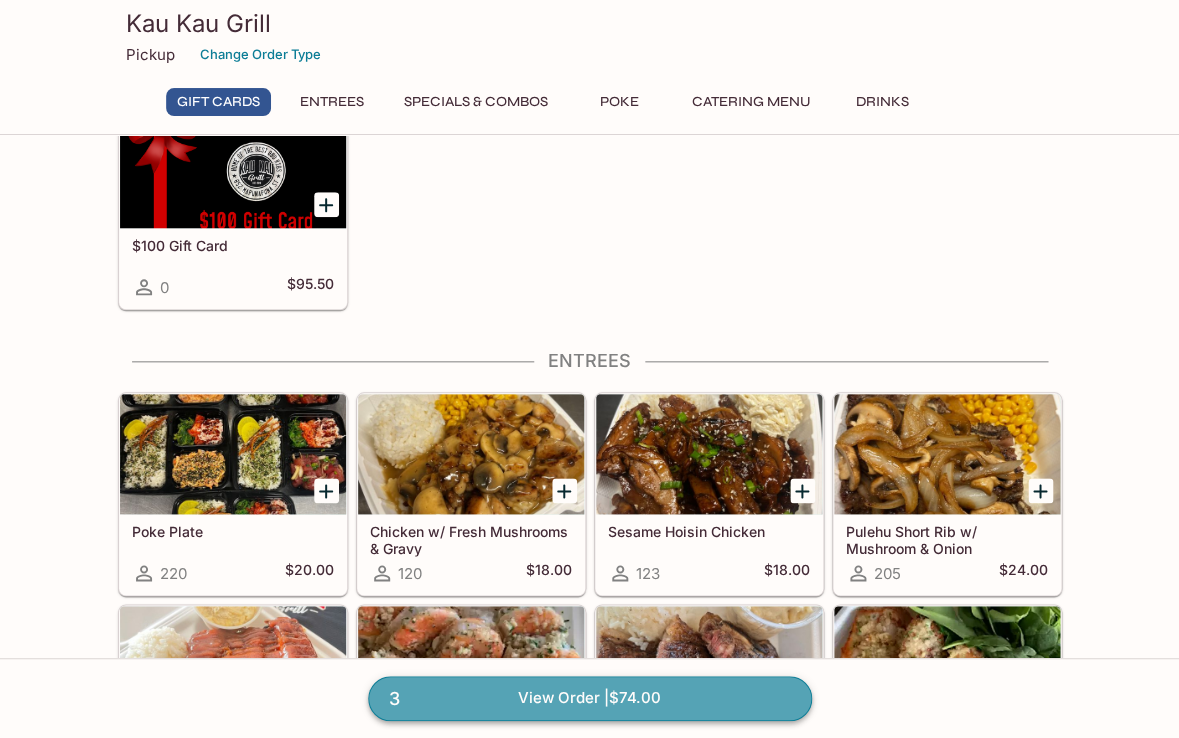 click on "3 View Order |  $74.00" at bounding box center [590, 698] 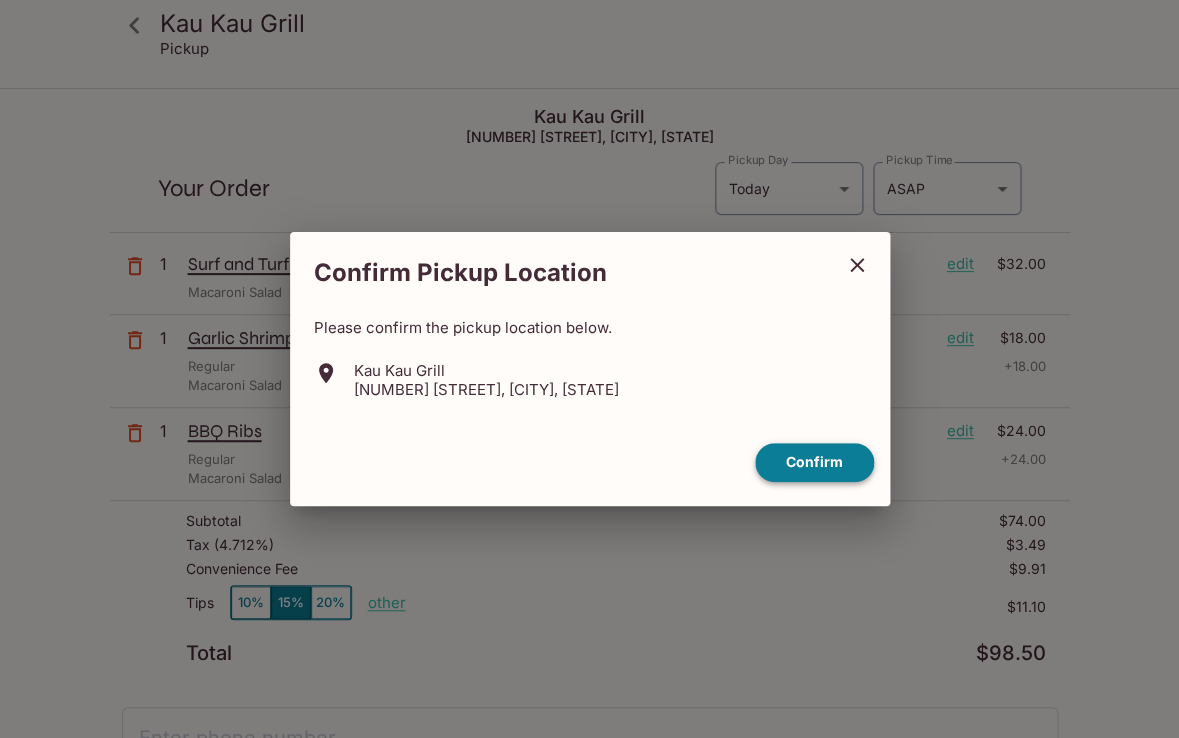 click on "Confirm" at bounding box center [814, 462] 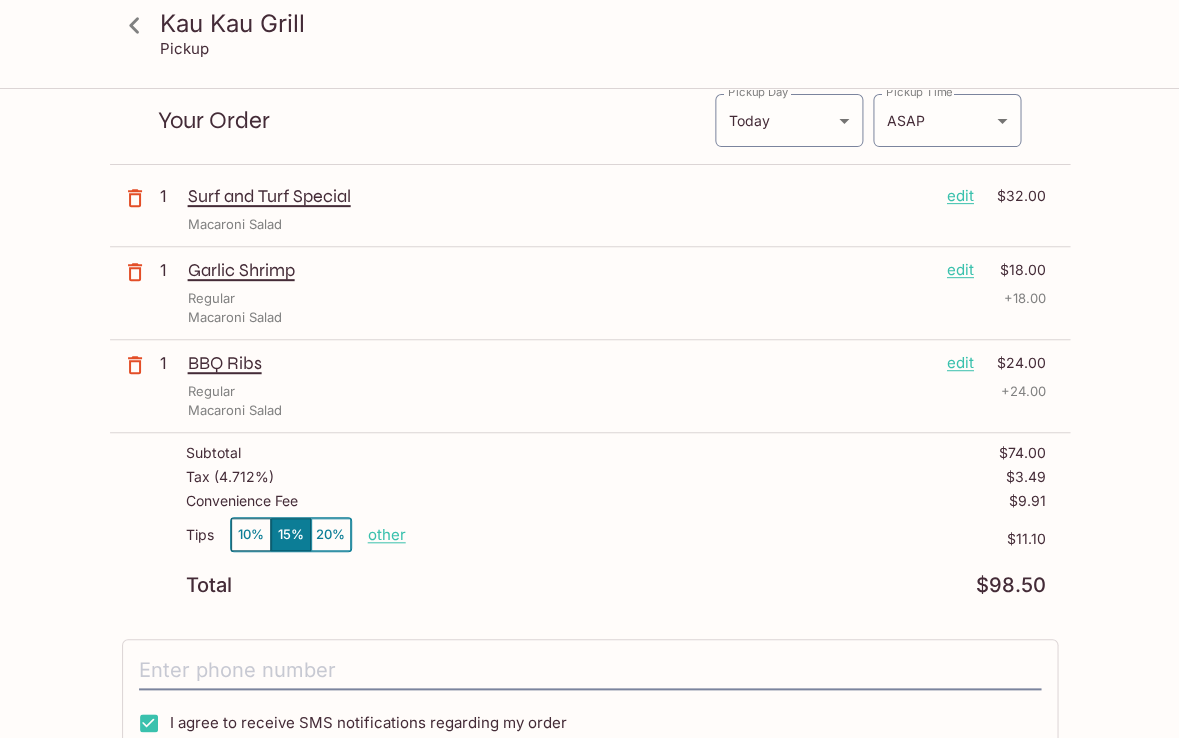 scroll, scrollTop: 73, scrollLeft: 0, axis: vertical 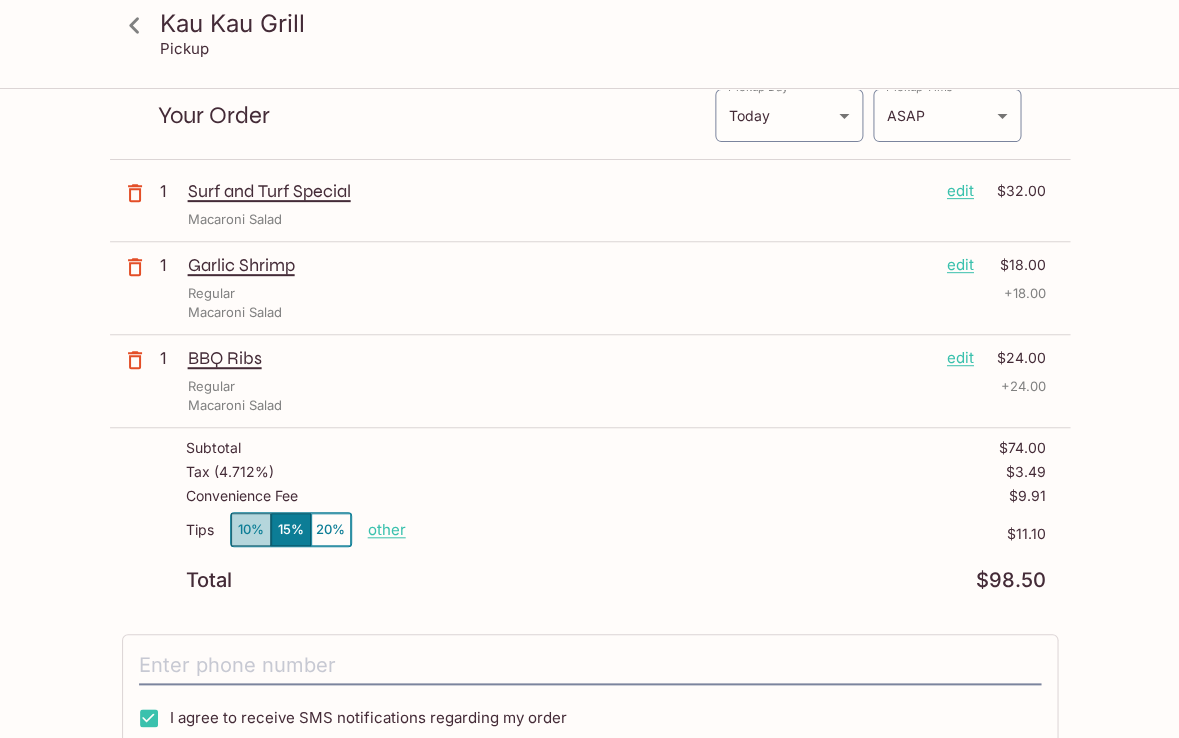 click on "10%" at bounding box center (251, 529) 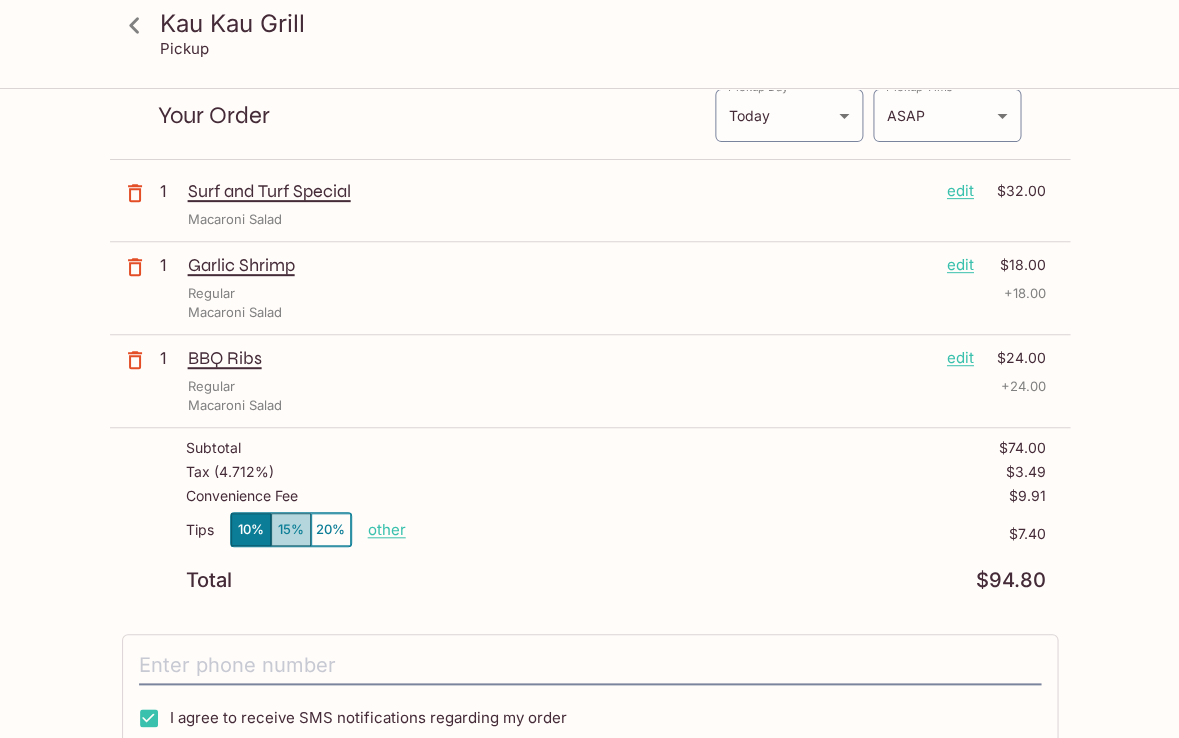click on "15%" at bounding box center [291, 529] 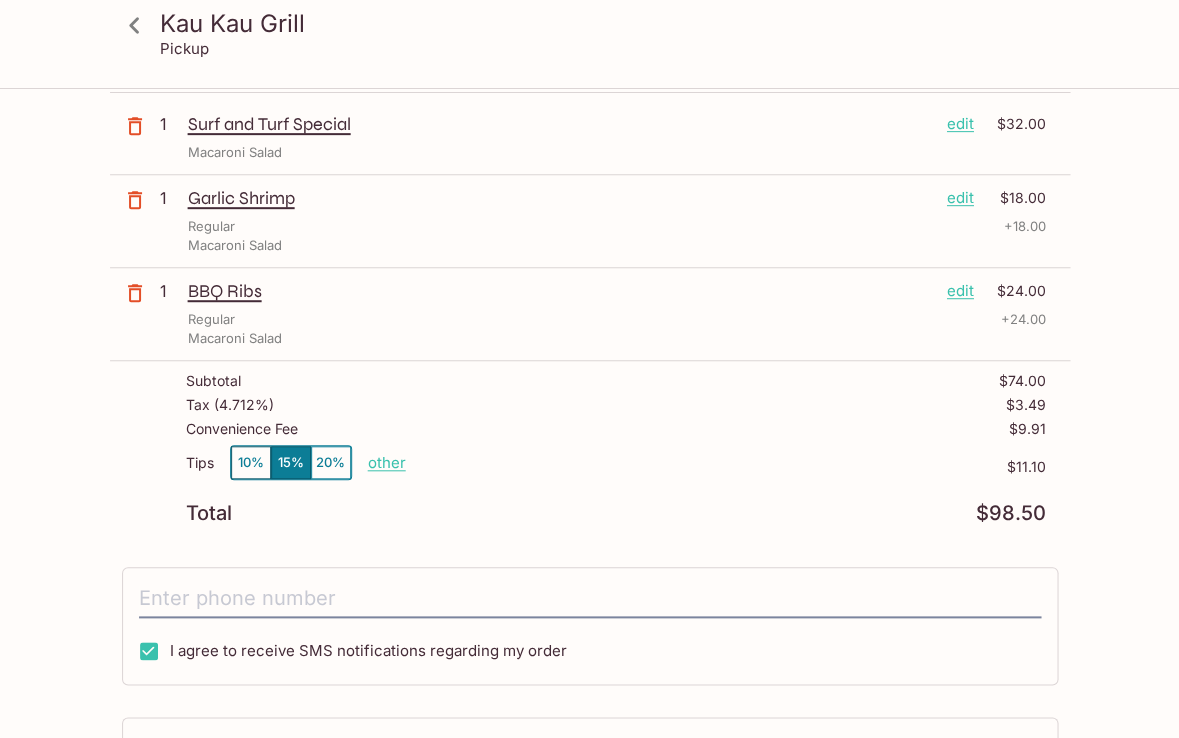scroll, scrollTop: 140, scrollLeft: 0, axis: vertical 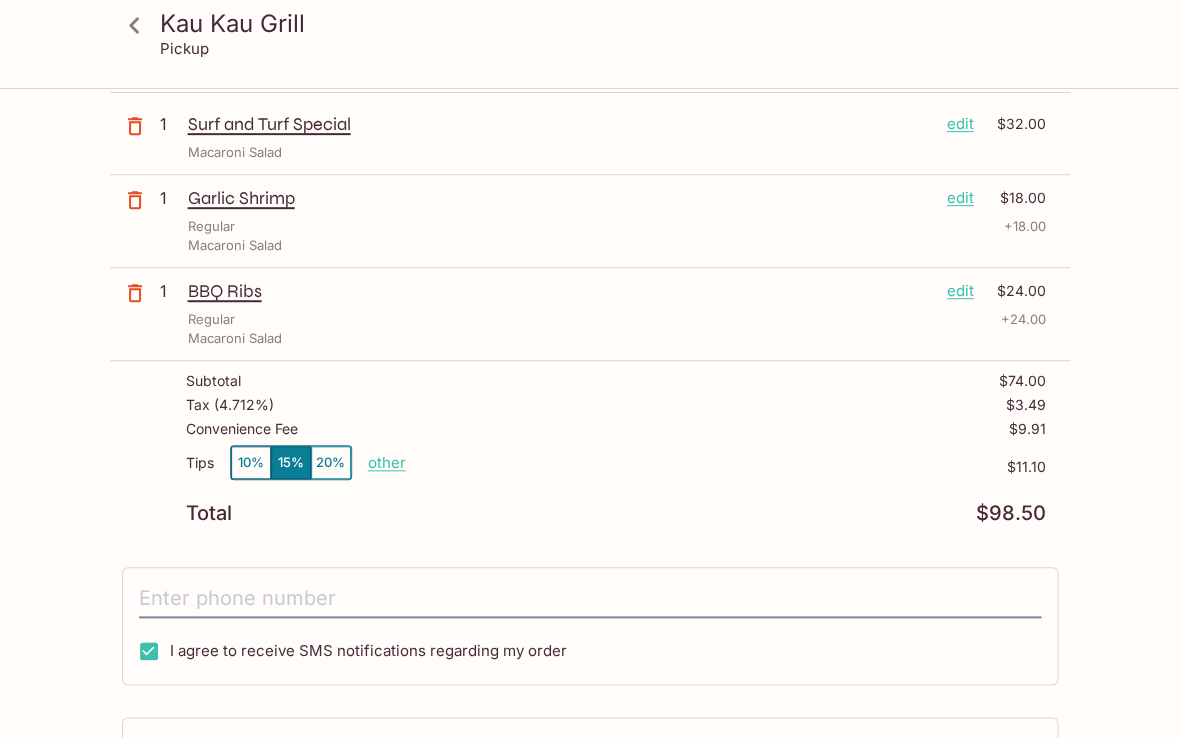 click on "10%" at bounding box center (251, 462) 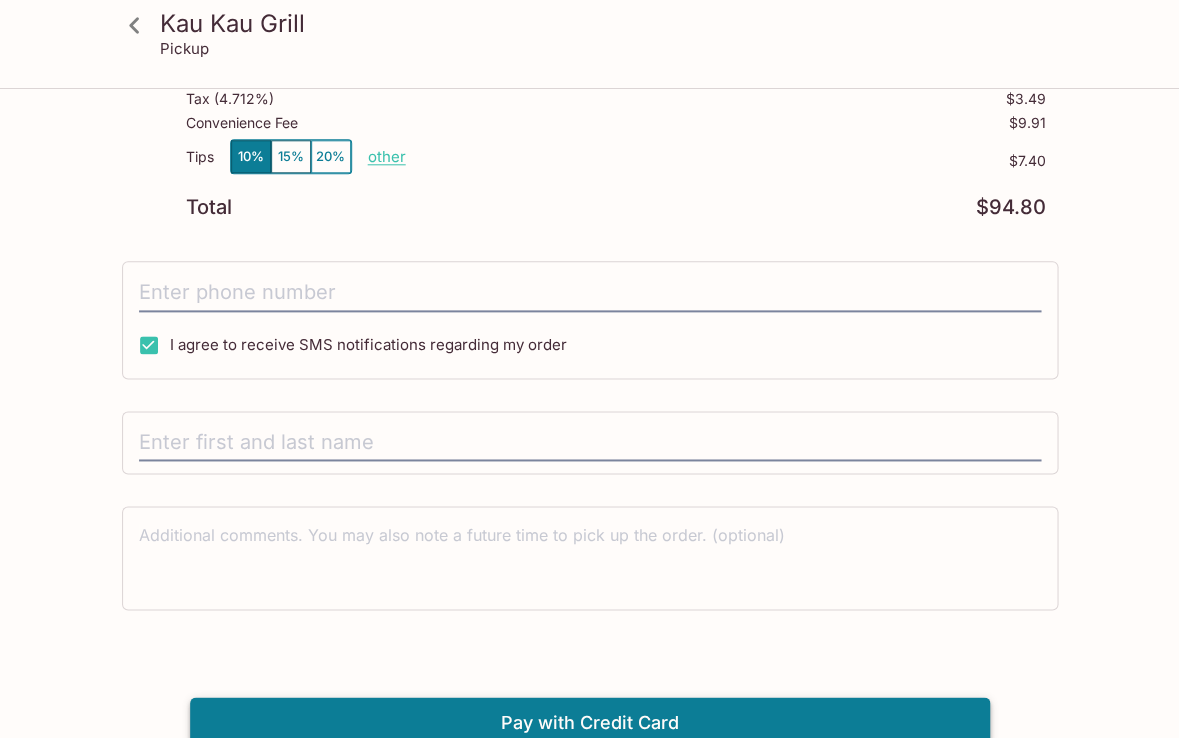 scroll, scrollTop: 445, scrollLeft: 0, axis: vertical 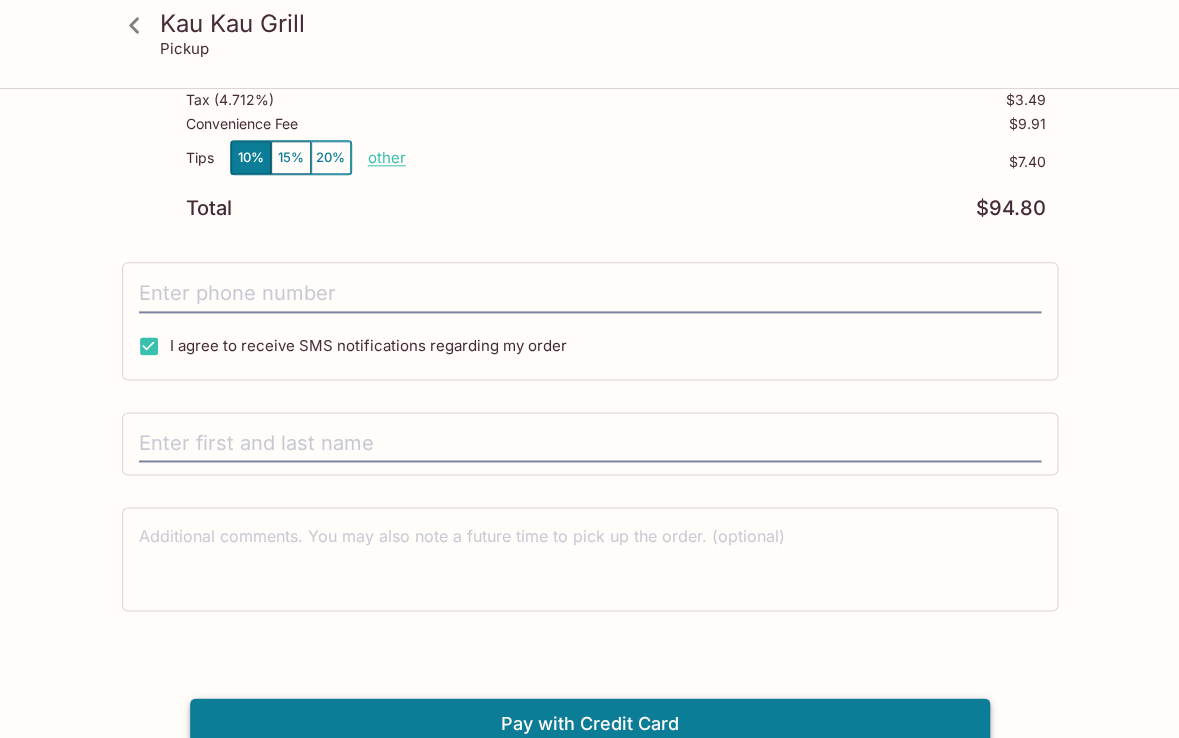 click on "Pay with Credit Card" at bounding box center (590, 723) 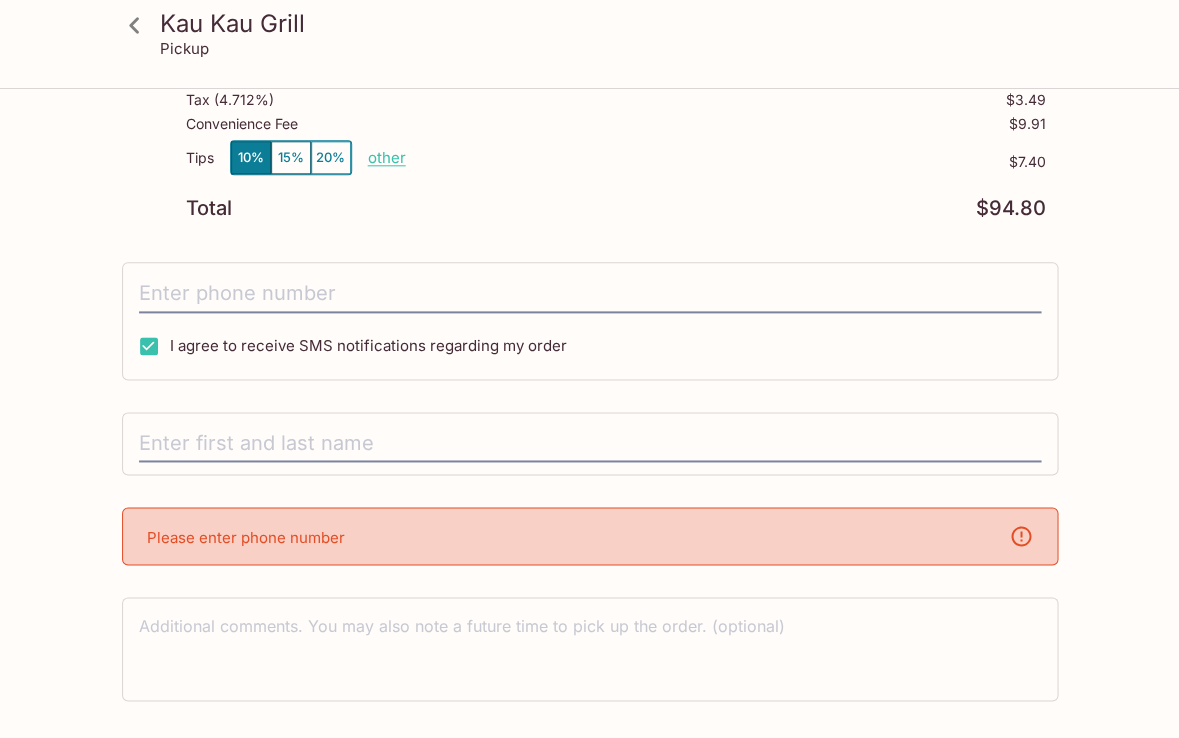 scroll, scrollTop: 439, scrollLeft: 0, axis: vertical 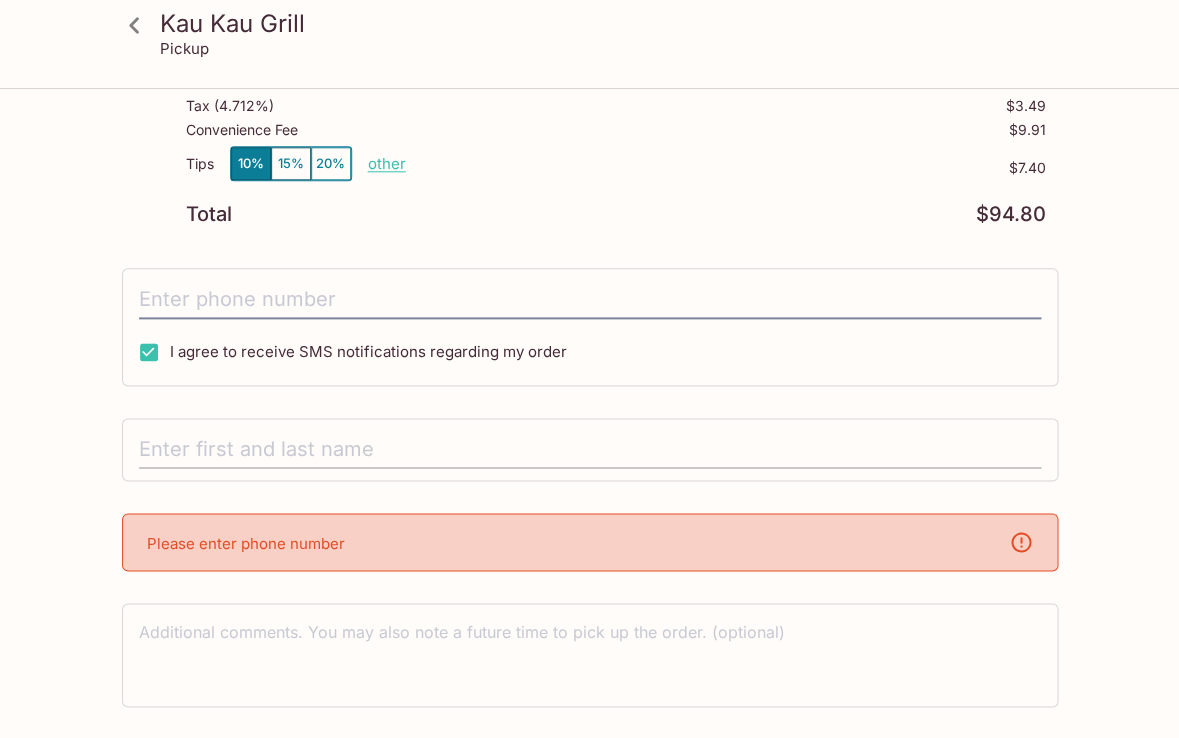 click at bounding box center (590, 450) 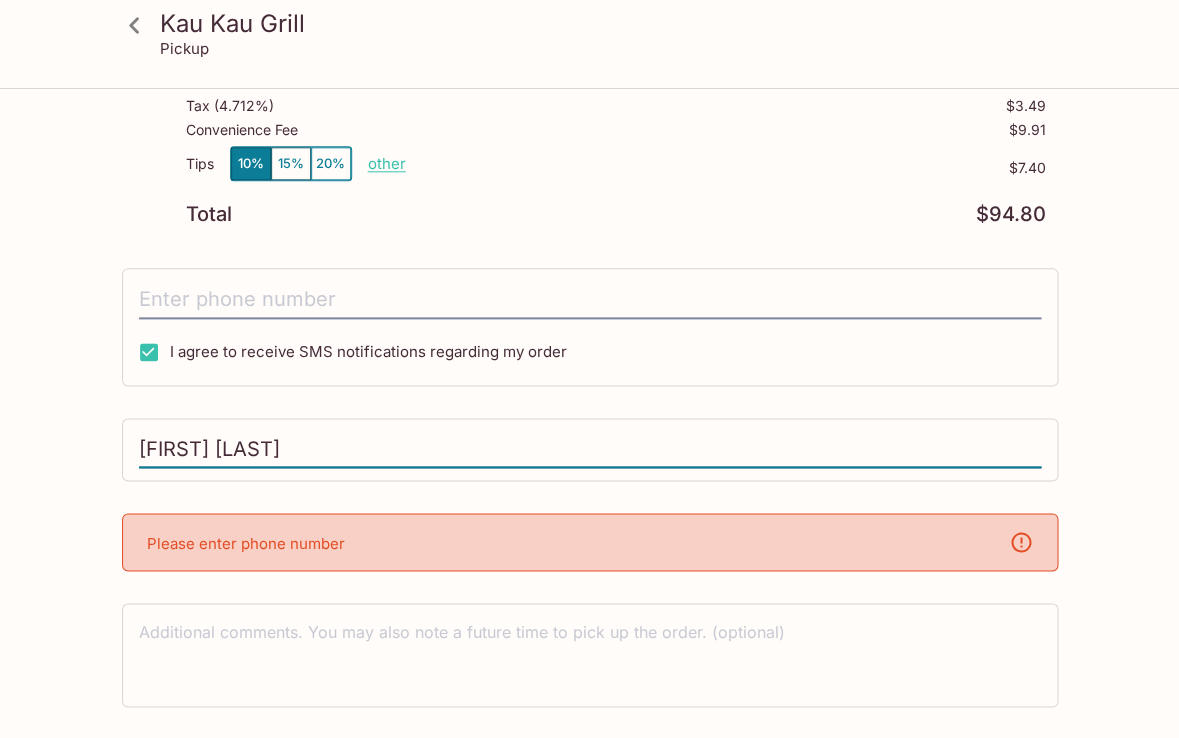 type on "[FIRST] [LAST]" 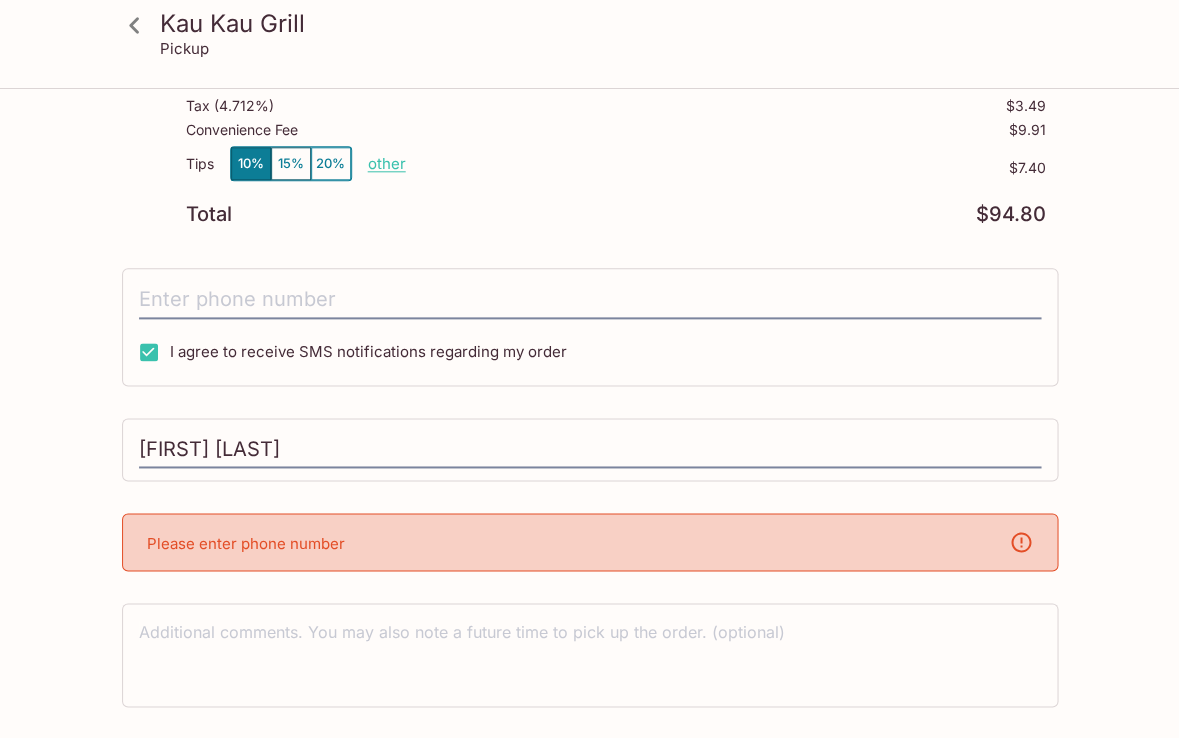 click on "Please enter phone number" at bounding box center [246, 542] 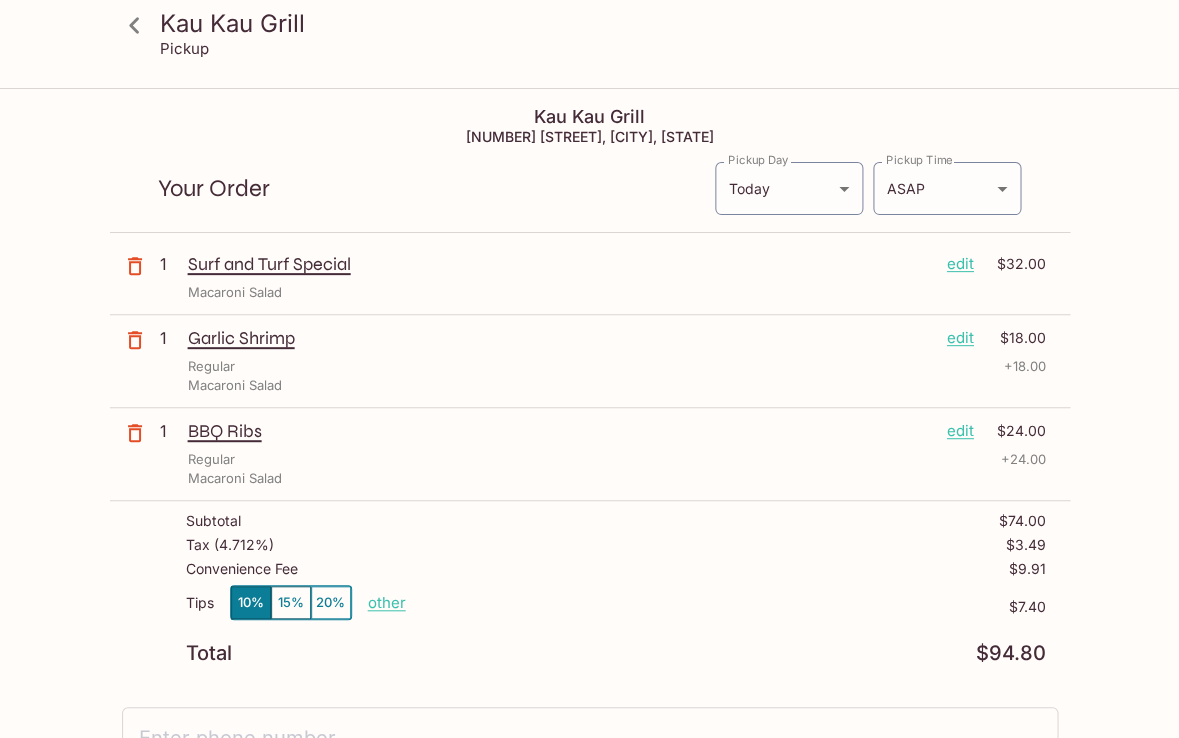 scroll, scrollTop: 0, scrollLeft: 0, axis: both 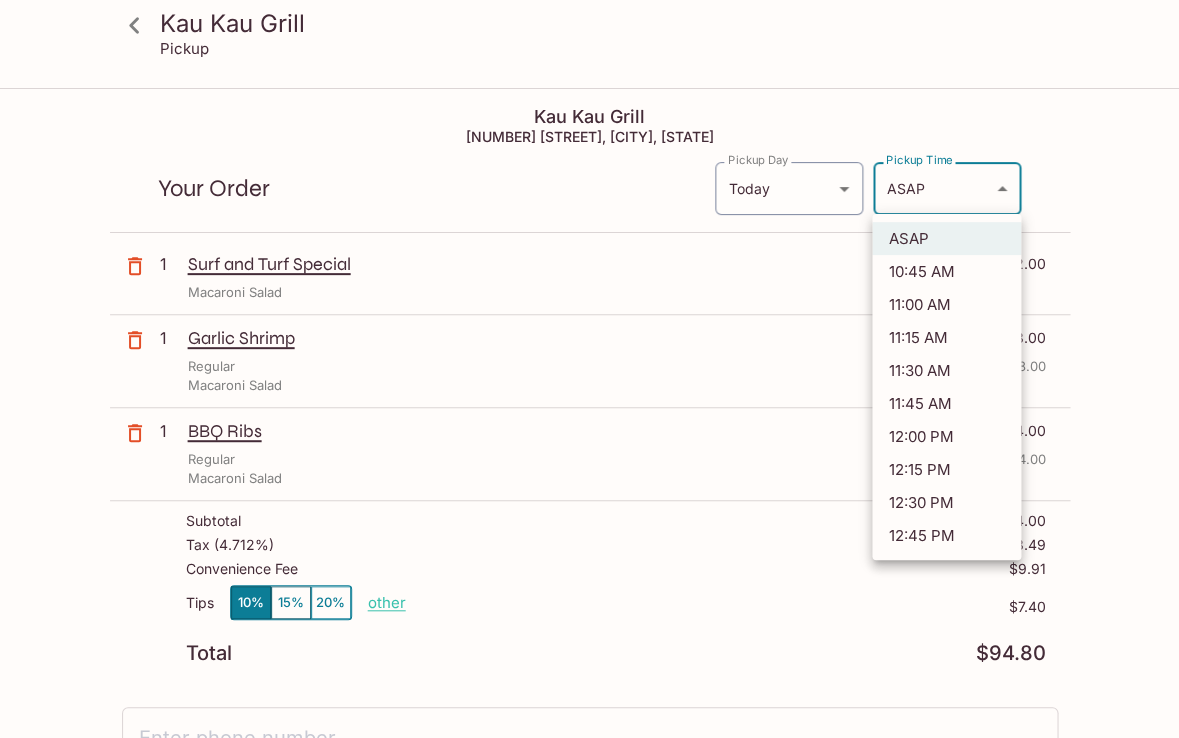 click on "Kau Kau Grill Pickup Kau Kau Grill [NUMBER] [STREET], [CITY], [STATE] Your Order Pickup Day Today Today Pickup Day Pickup Time ASAP ASAP Pickup Time 1 Surf and Turf Special edit $32.00 Macaroni Salad 1 Garlic Shrimp edit $18.00 Regular + 18.00 Macaroni Salad 1 BBQ Ribs edit $24.00 Regular + 24.00 Macaroni Salad Subtotal $74.00 Tax ( 4.712% ) $3.49 Convenience Fee $9.91 Tips 10% 15% 20% other $7.40 Total $94.80 I agree to receive SMS notifications regarding my order [FIRST] [LAST] Please enter phone number x Pay with Credit Card Kau Kau Grill | Powered by Beluga ASAP 10:45 AM 11:00 AM 11:15 AM 11:30 AM 11:45 AM 12:00 PM 12:15 PM 12:30 PM 12:45 PM" at bounding box center (589, 459) 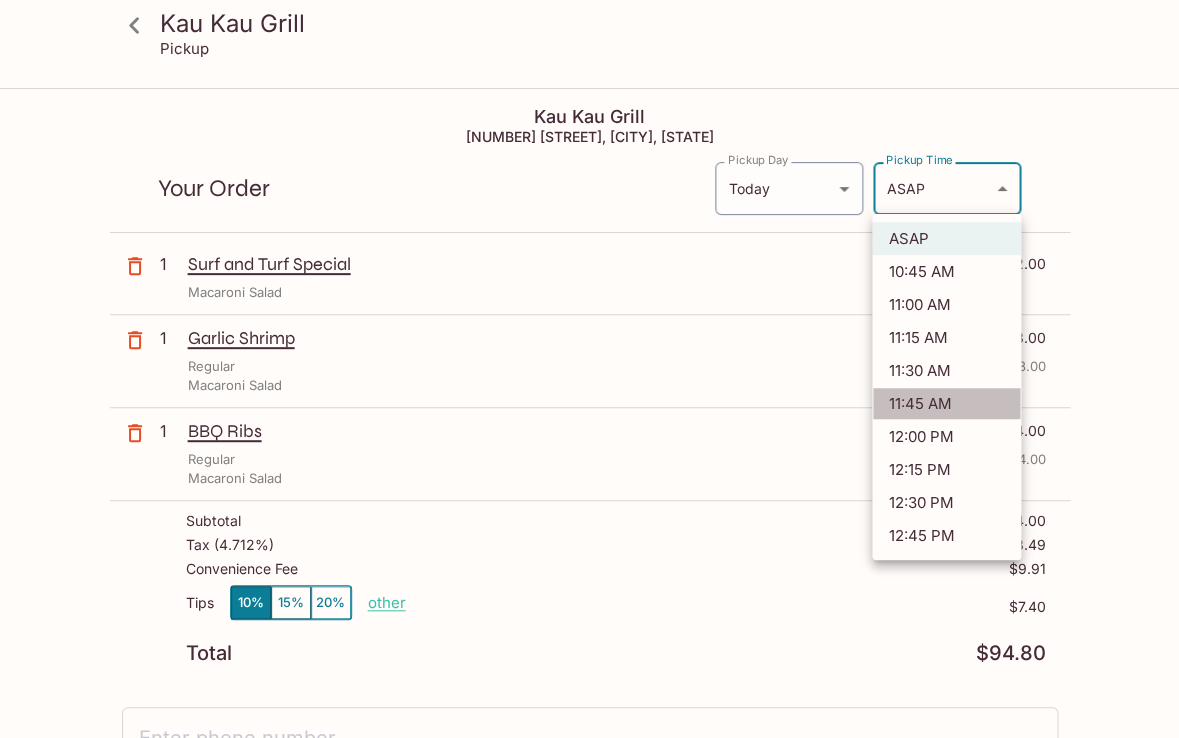 click on "11:45 AM" at bounding box center (946, 403) 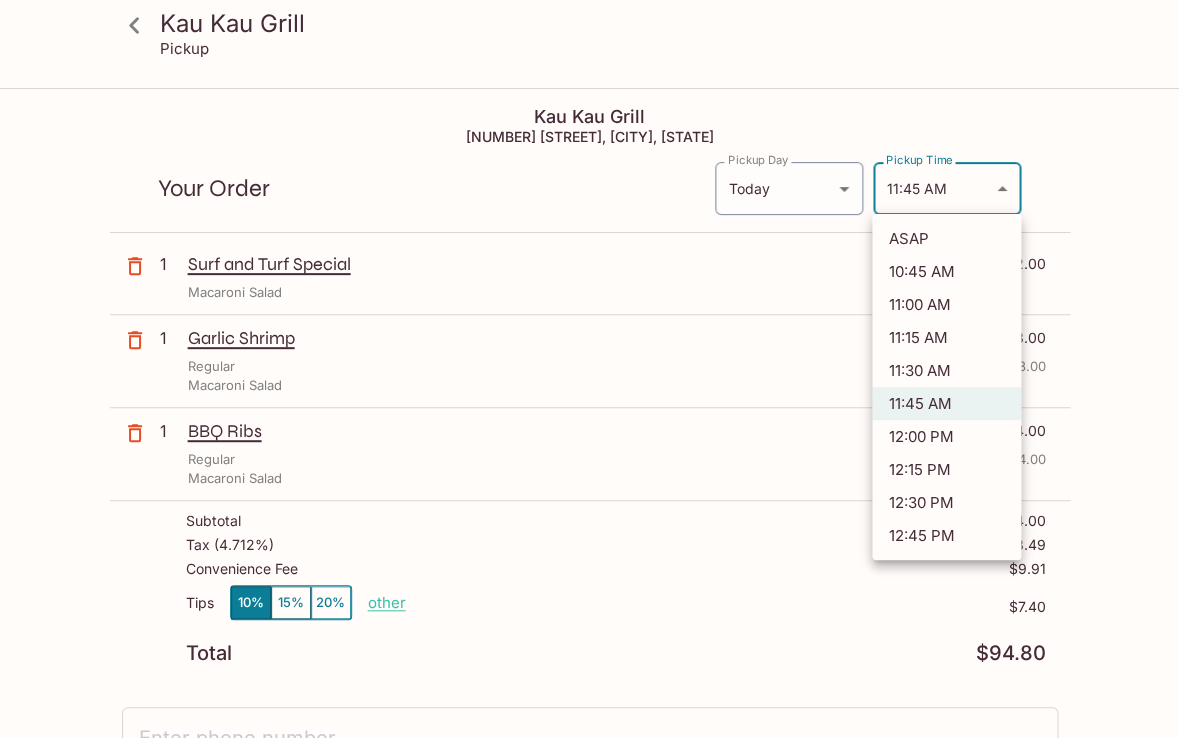click on "Kau Kau Grill Pickup Kau Kau Grill [NUMBER] [STREET], [CITY], [STATE] Your Order Pickup Day Today Today Pickup Day Pickup Time 11:45 AM [DATE]T[TIME]Z Pickup Time 1 Surf and Turf Special edit $32.00 Macaroni Salad 1 Garlic Shrimp edit $18.00 Regular + 18.00 Macaroni Salad 1 BBQ Ribs edit $24.00 Regular + 24.00 Macaroni Salad Subtotal $74.00 Tax ( 4.712% ) $3.49 Convenience Fee $9.91 Tips 10% 15% 20% other $7.40 Total $94.80 I agree to receive SMS notifications regarding my order [FIRST] [LAST] Please enter phone number x Pay with Credit Card Kau Kau Grill | Powered by Beluga ASAP 10:45 AM 11:00 AM 11:15 AM 11:30 AM 11:45 AM 12:00 PM 12:15 PM 12:30 PM 12:45 PM" at bounding box center [589, 459] 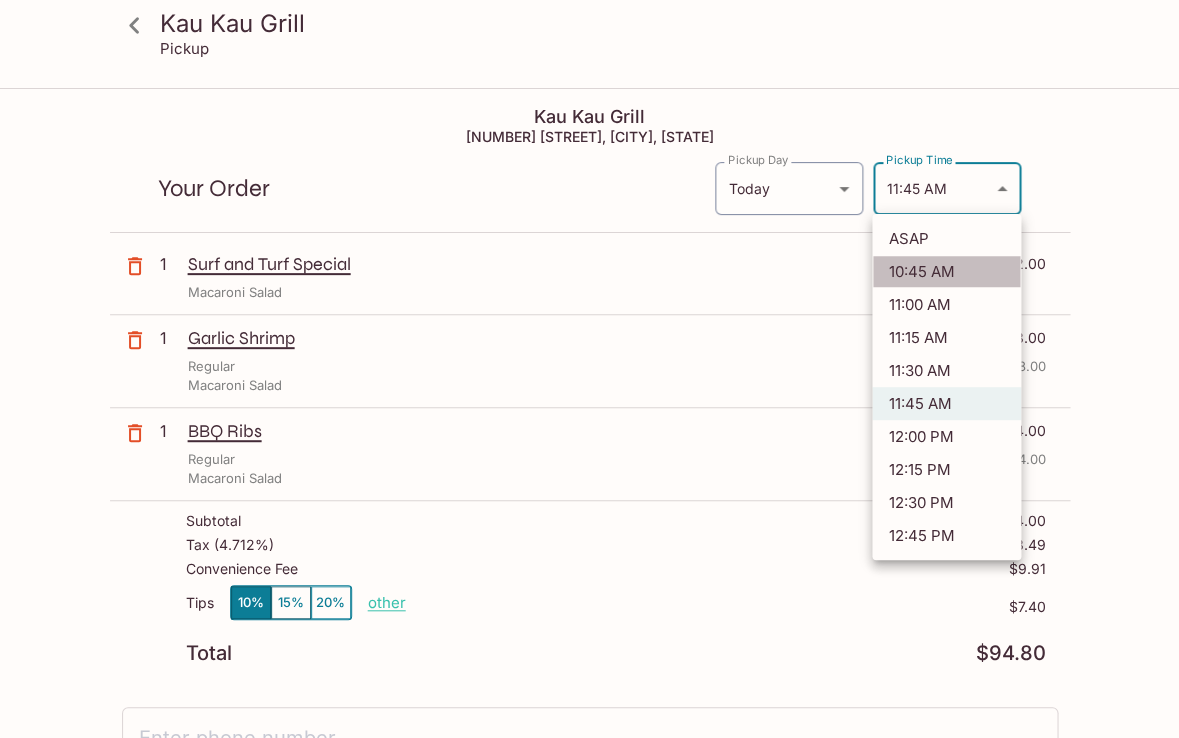 click on "10:45 AM" at bounding box center (946, 271) 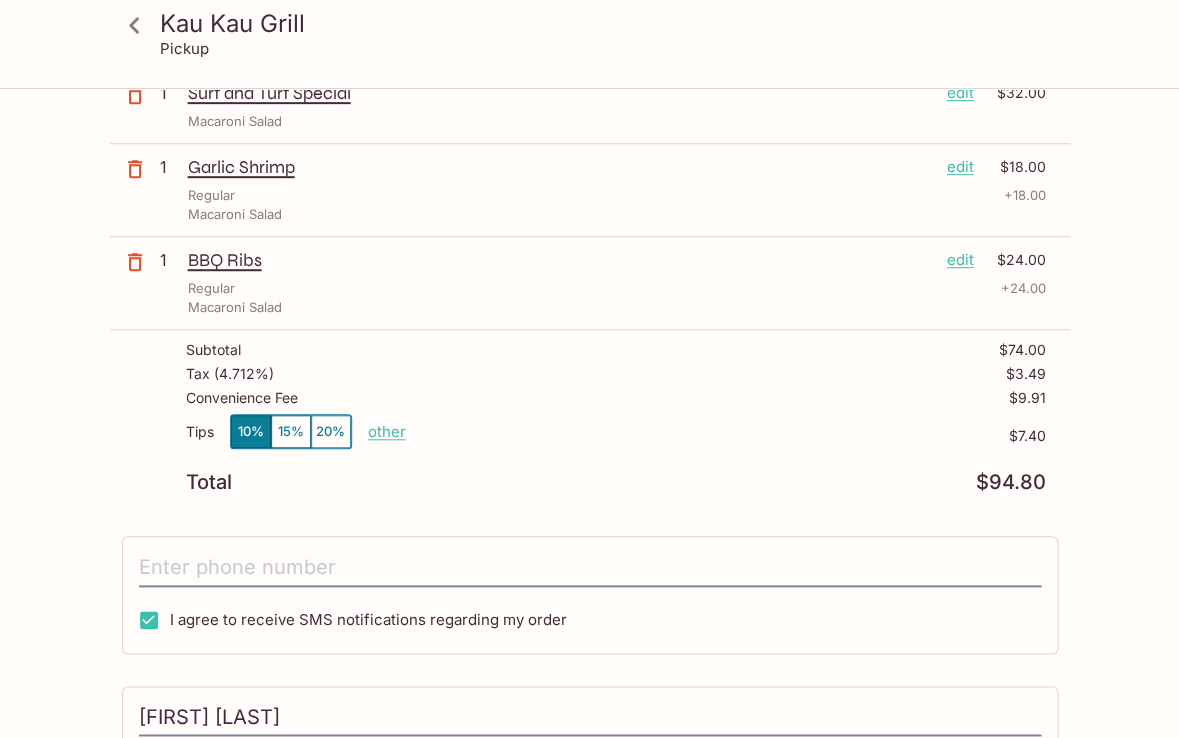 scroll, scrollTop: 311, scrollLeft: 0, axis: vertical 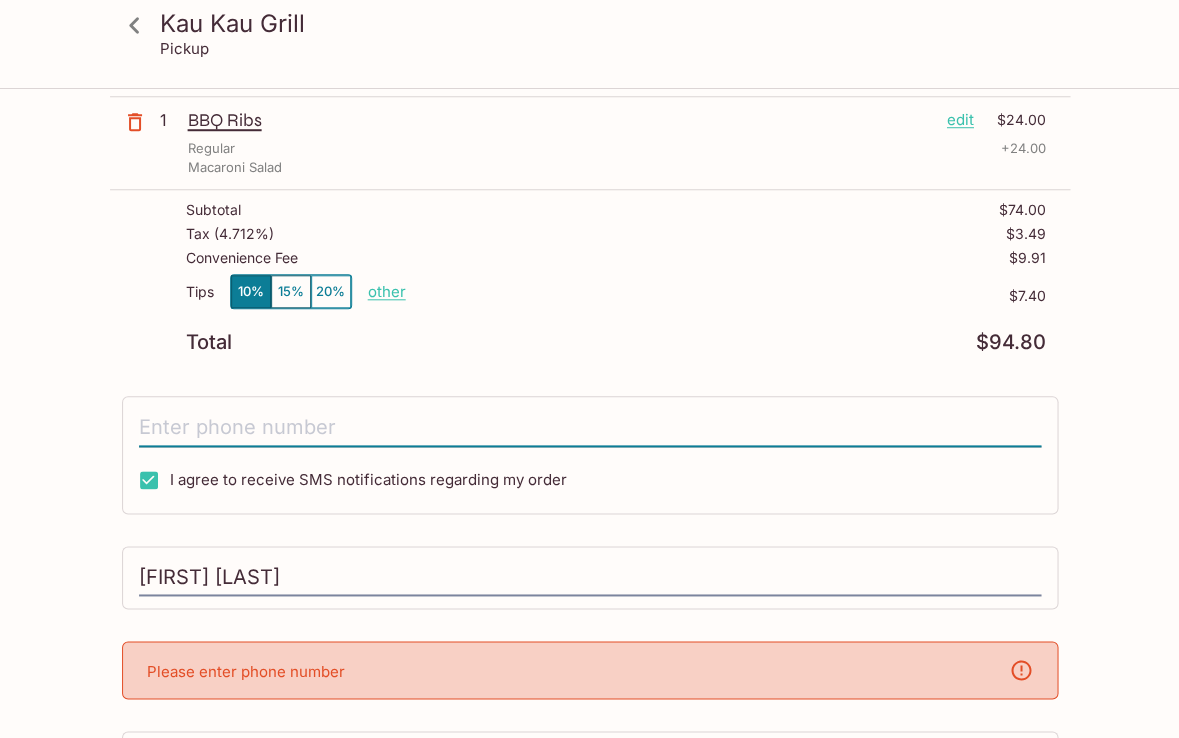 click at bounding box center (590, 428) 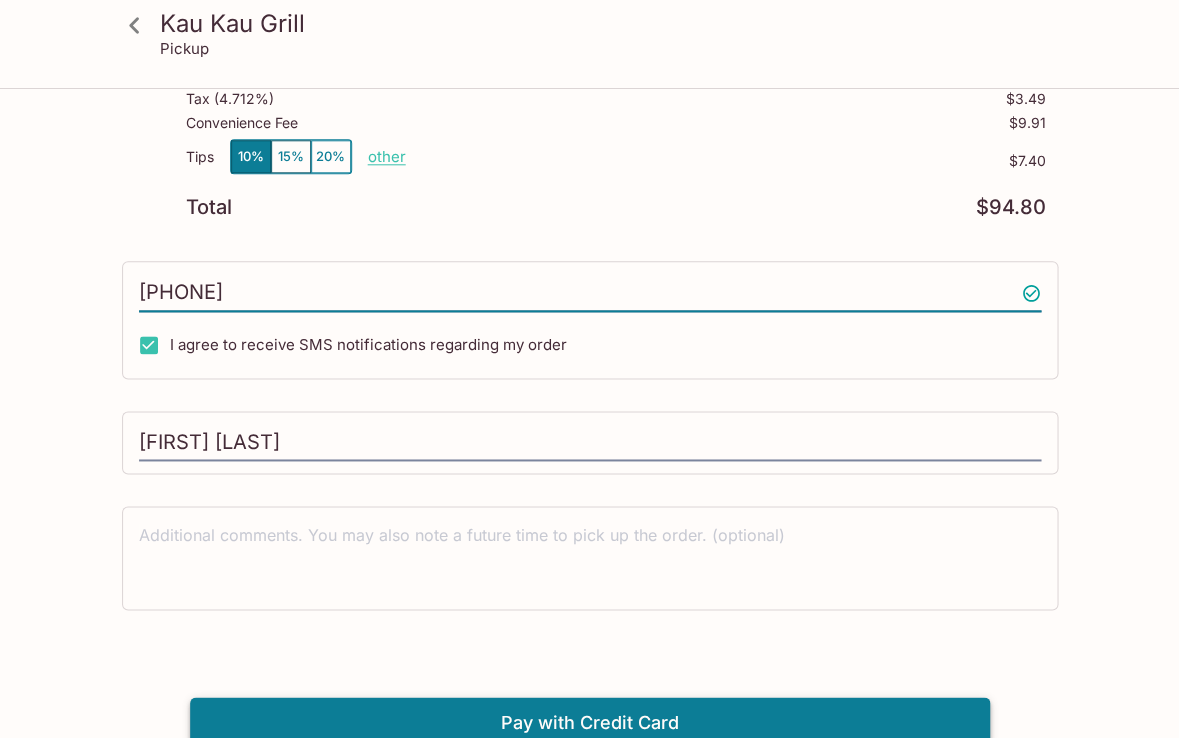 scroll, scrollTop: 445, scrollLeft: 0, axis: vertical 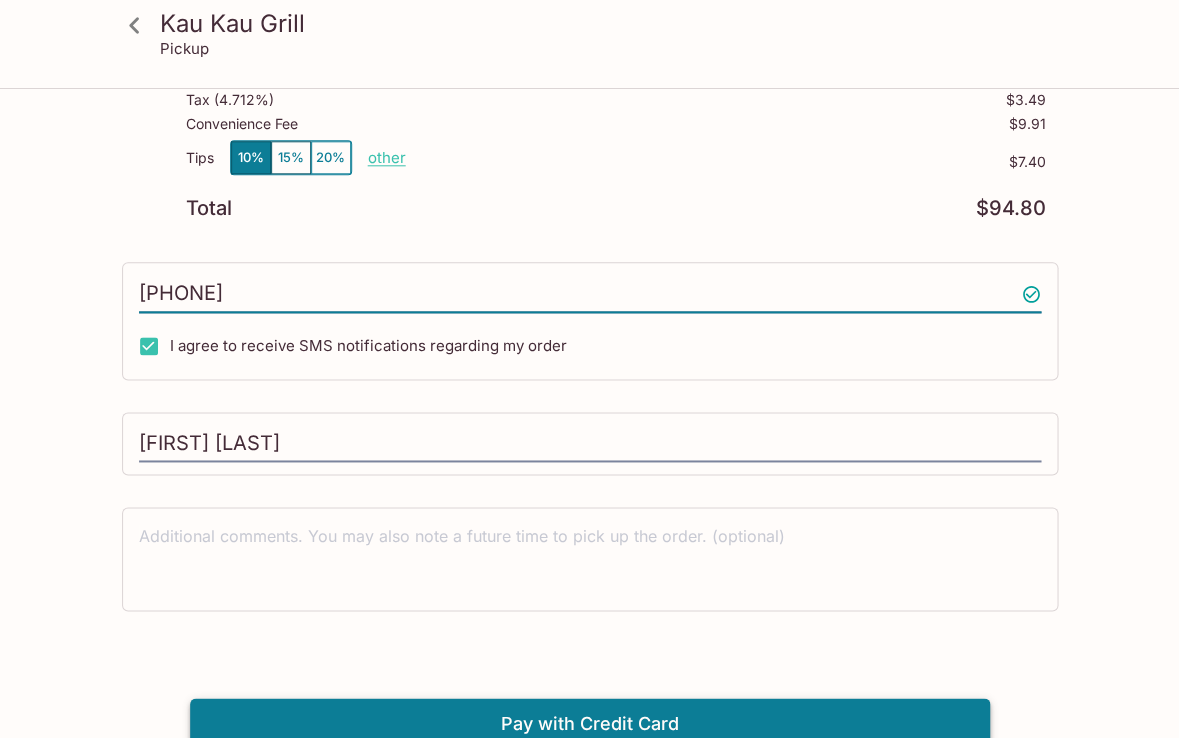type on "[PHONE]" 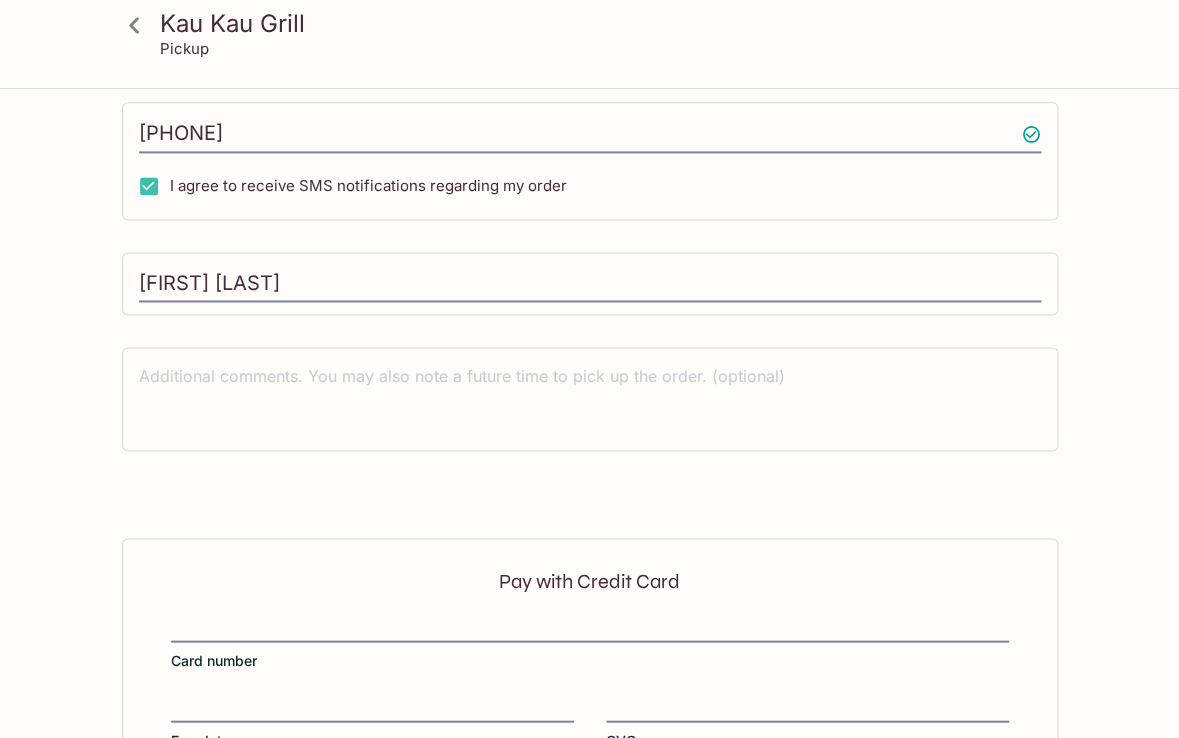 scroll, scrollTop: 744, scrollLeft: 0, axis: vertical 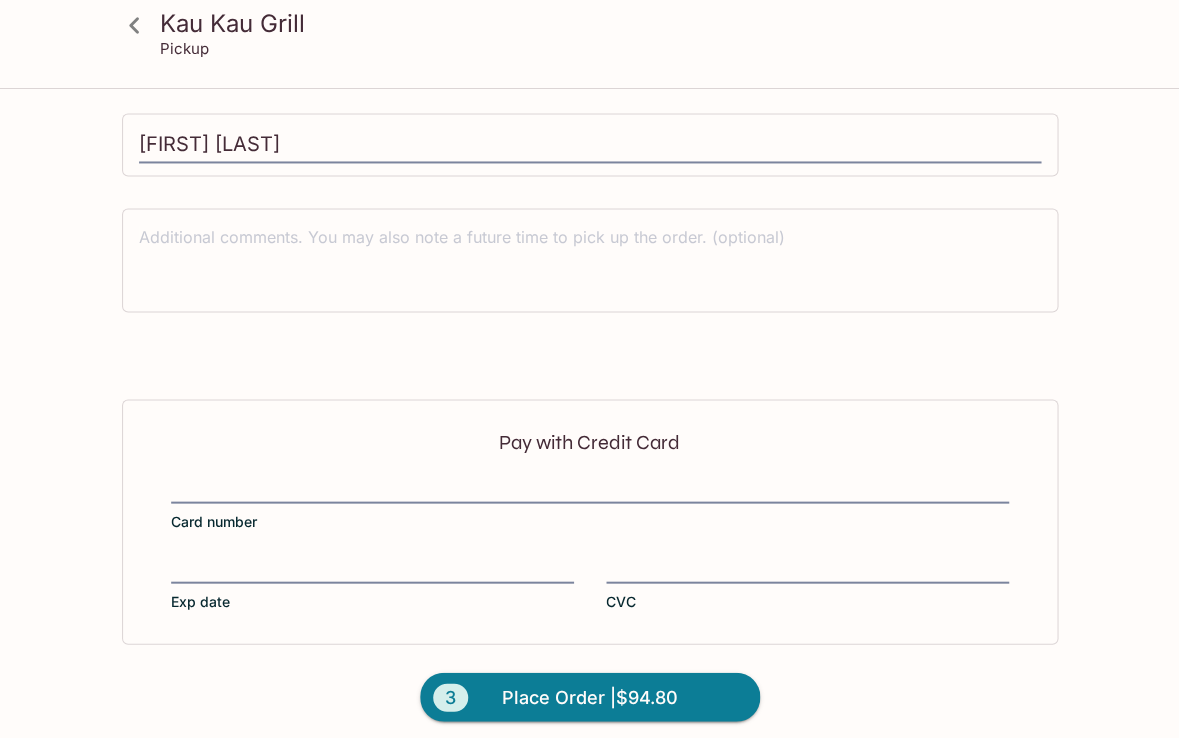 click on "Pay with Credit Card Card number Exp date CVC" at bounding box center [590, 521] 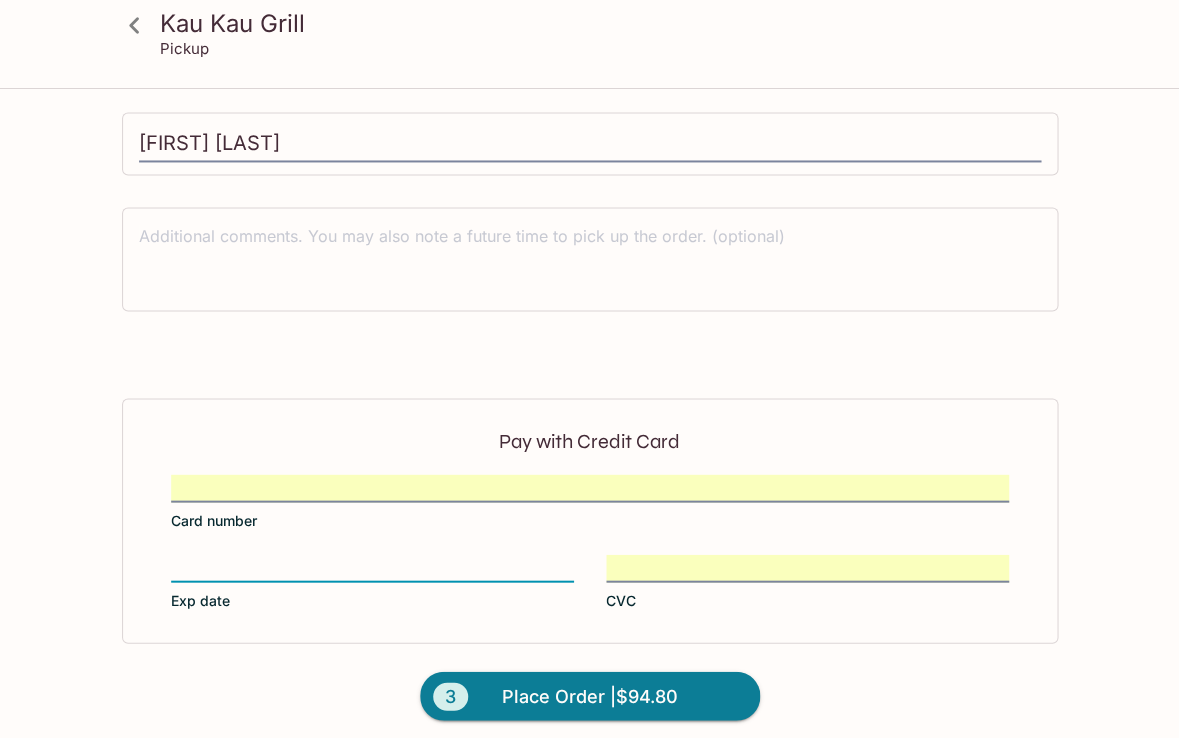 scroll, scrollTop: 744, scrollLeft: 0, axis: vertical 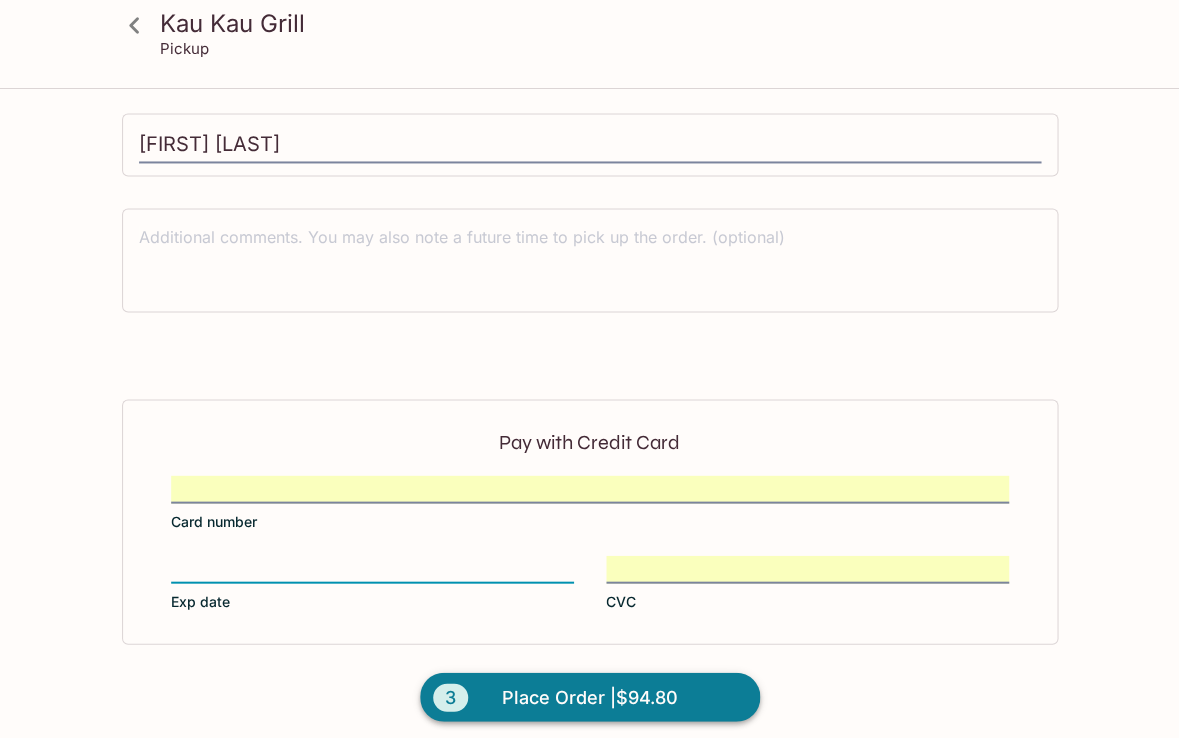 click on "Place Order |  $94.80" at bounding box center (590, 697) 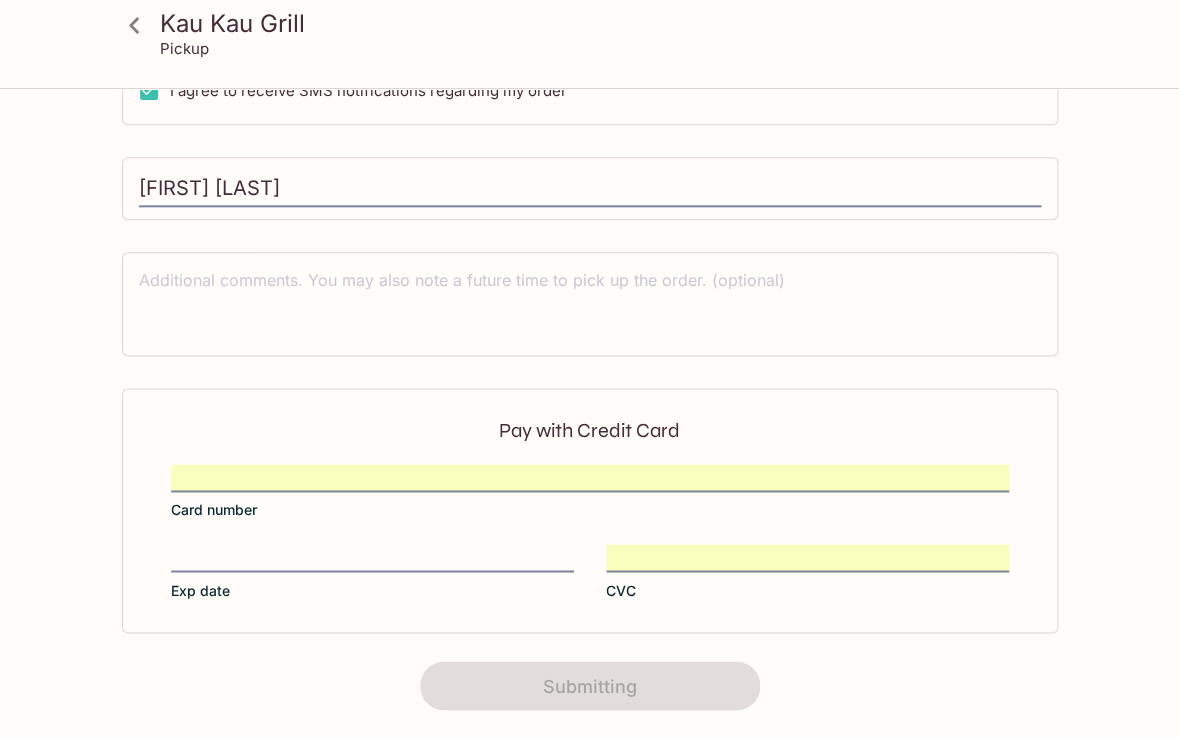 scroll, scrollTop: 417, scrollLeft: 0, axis: vertical 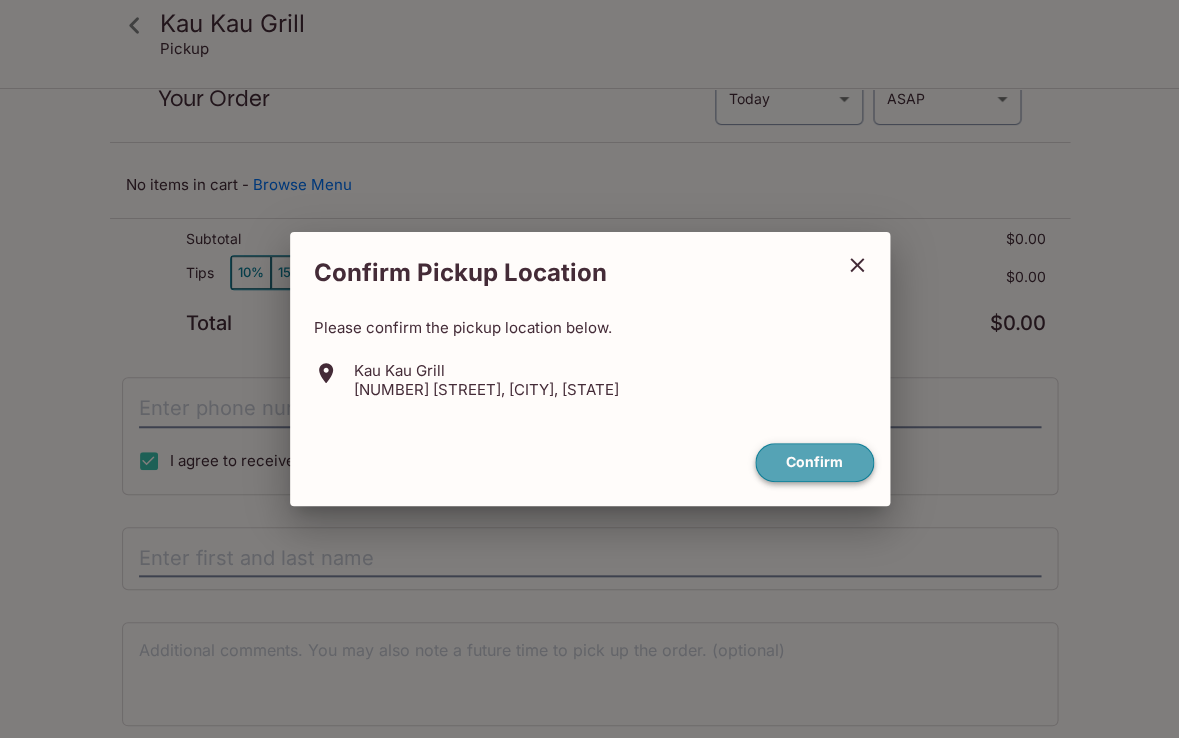click on "Confirm" at bounding box center [814, 462] 